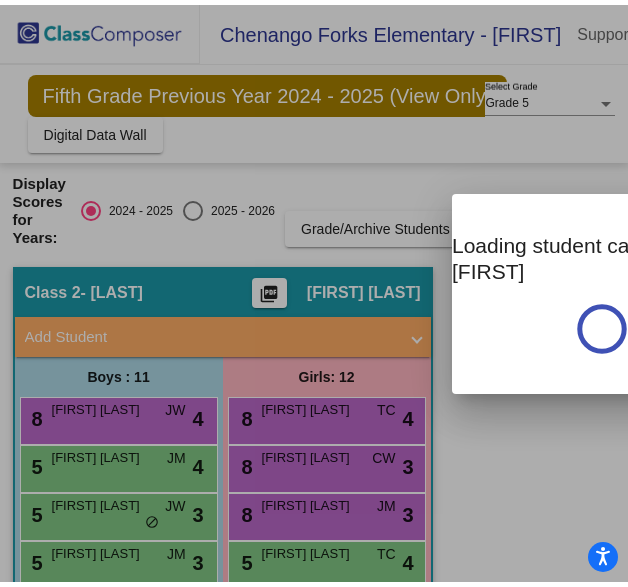 scroll, scrollTop: 0, scrollLeft: 0, axis: both 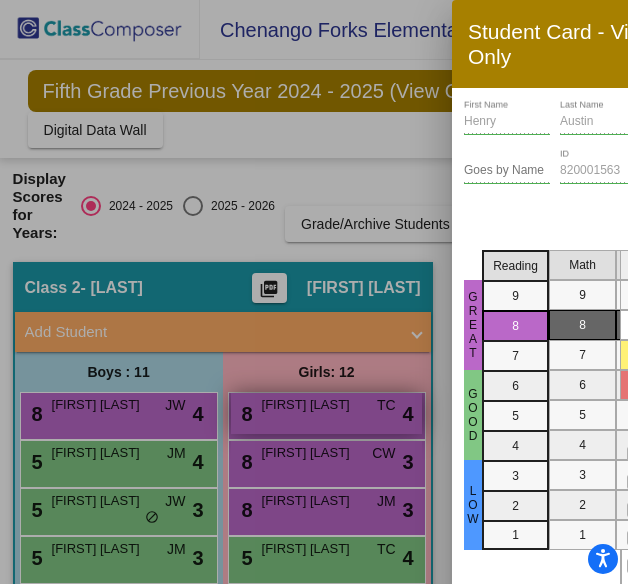 click at bounding box center (314, 292) 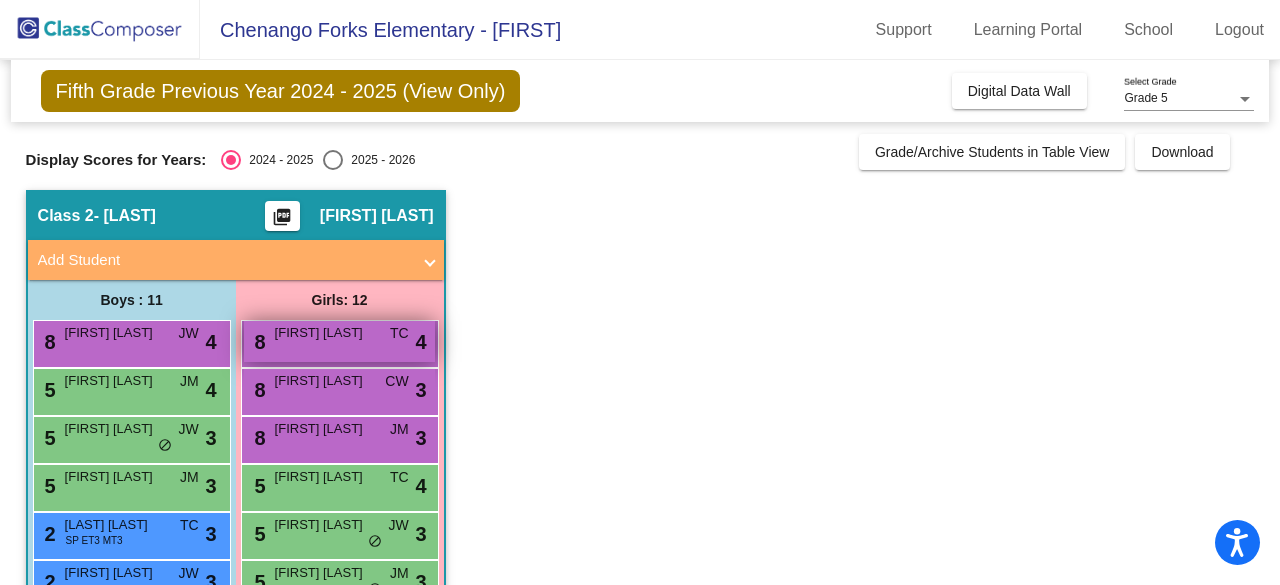 click on "8 [FIRST] [LAST] TC lock do_not_disturb_alt 4" at bounding box center (339, 341) 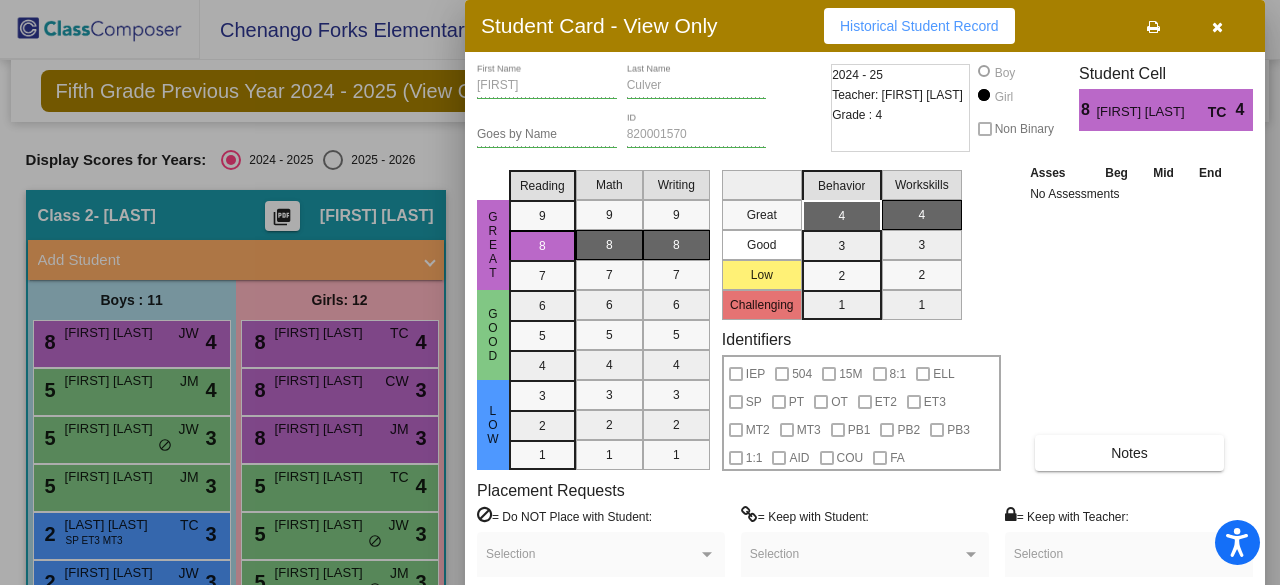 click on "Asses Beg Mid End No Assessments  Notes" at bounding box center (1130, 316) 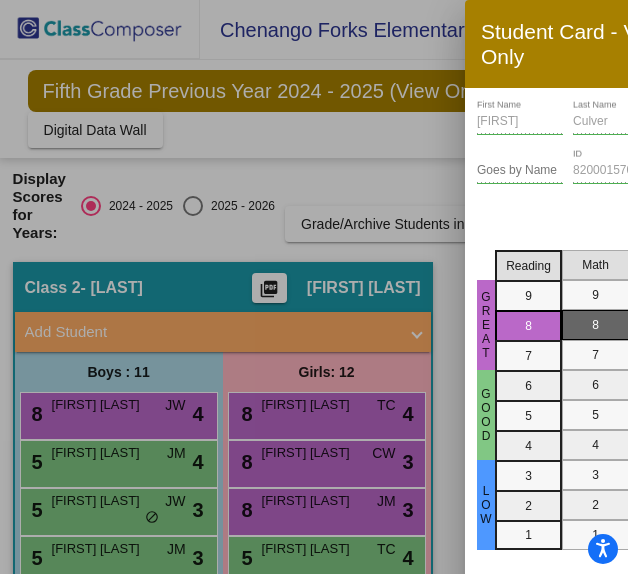 click at bounding box center [314, 287] 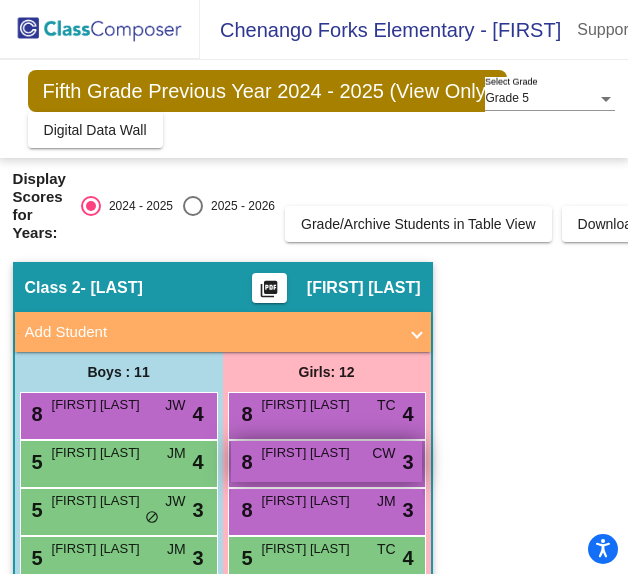 click on "8 [FIRST] [LAST] [INITIALS] lock do_not_disturb_alt 3" at bounding box center (326, 461) 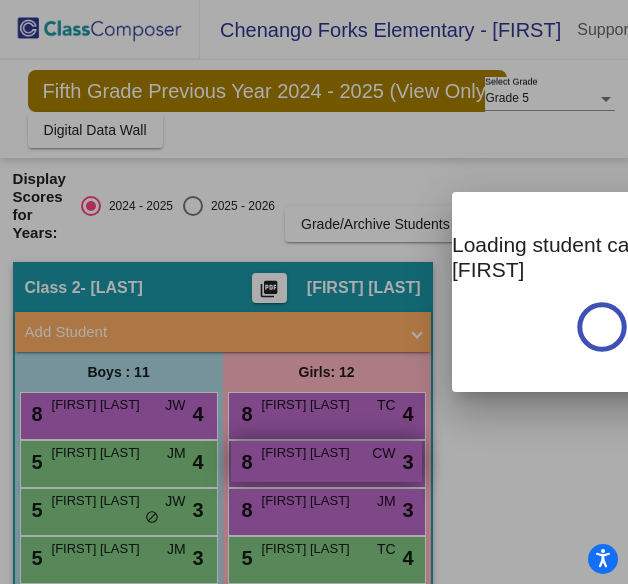click at bounding box center [314, 292] 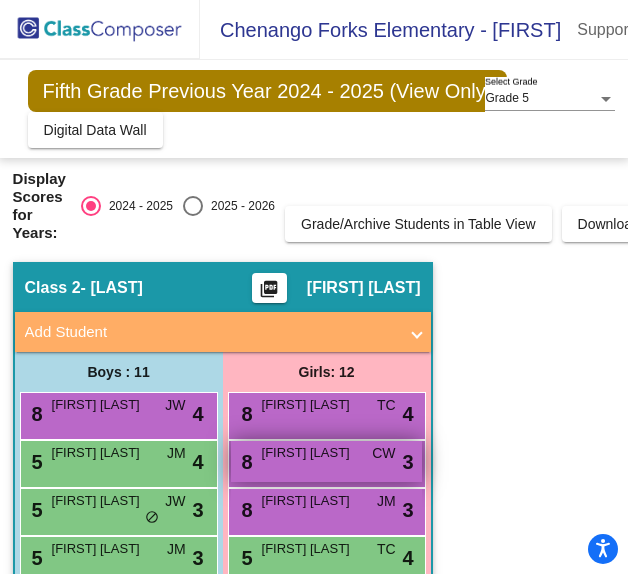 click on "8 [FIRST] [LAST] [INITIALS] lock do_not_disturb_alt 3" at bounding box center (326, 461) 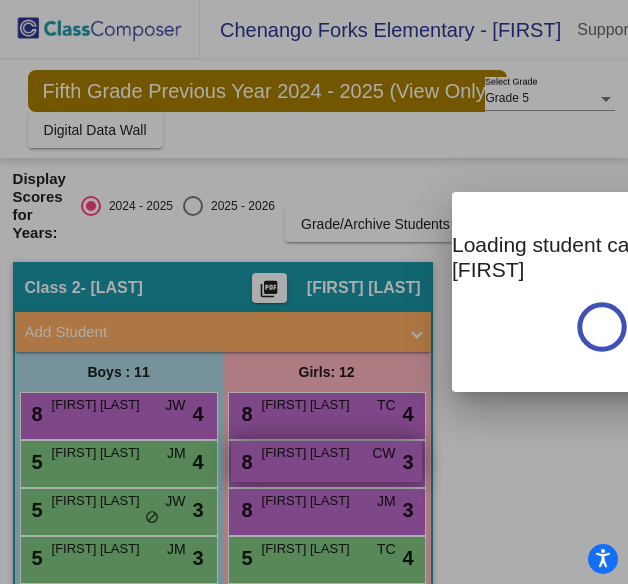 click at bounding box center (314, 292) 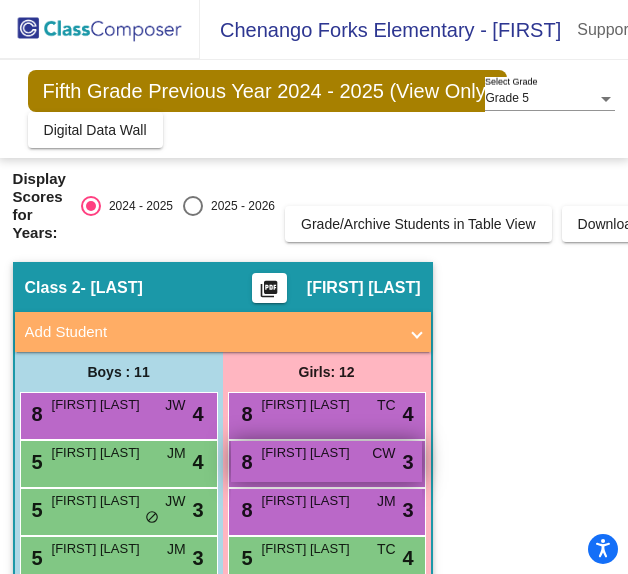 click on "CW" at bounding box center [383, 453] 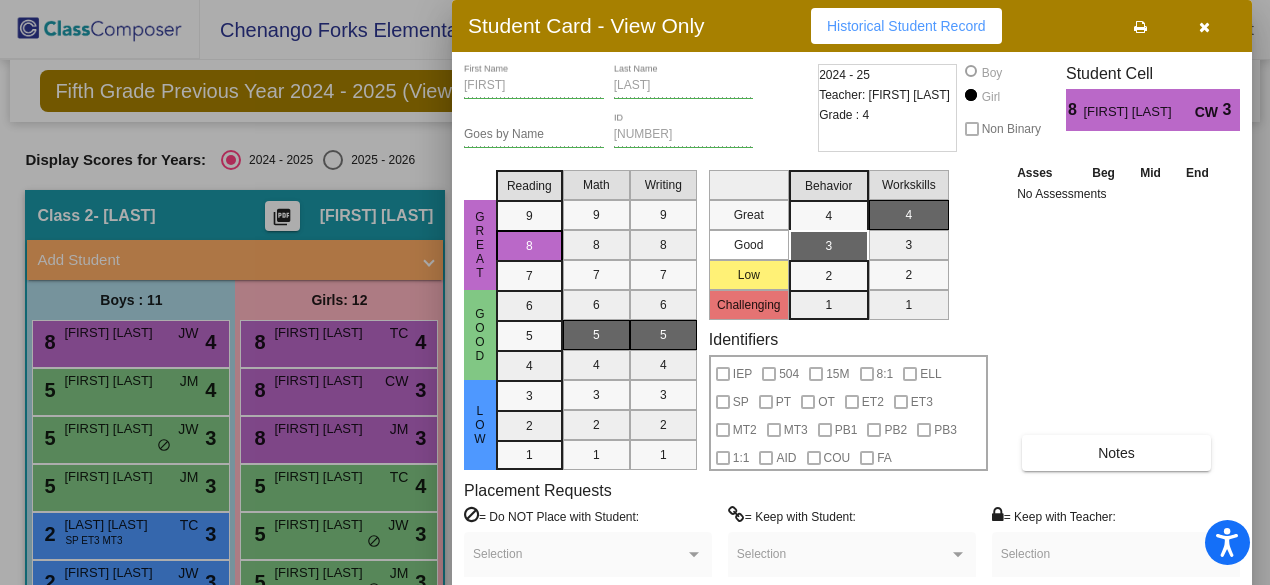 click at bounding box center (635, 292) 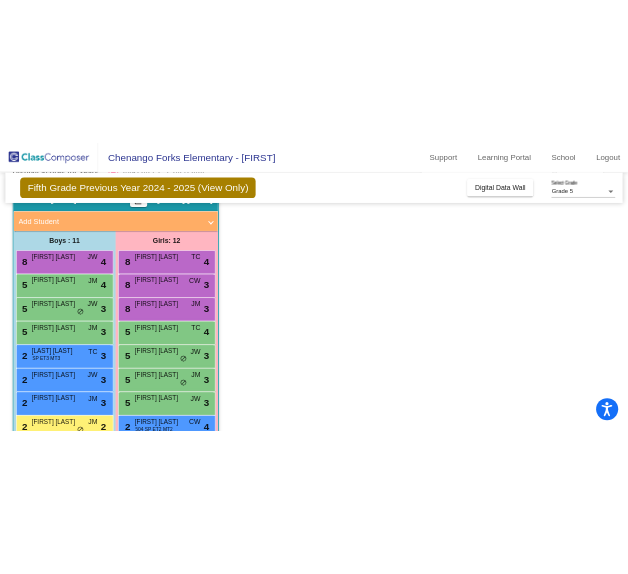 scroll, scrollTop: 200, scrollLeft: 0, axis: vertical 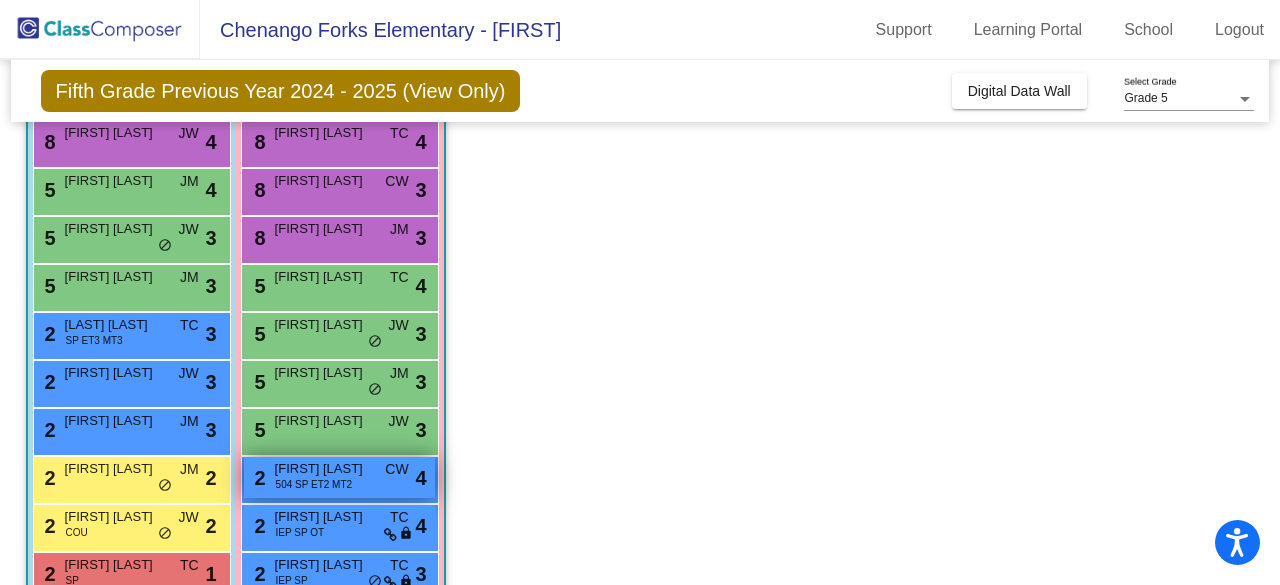 click on "504 SP ET2 MT2" at bounding box center [314, 484] 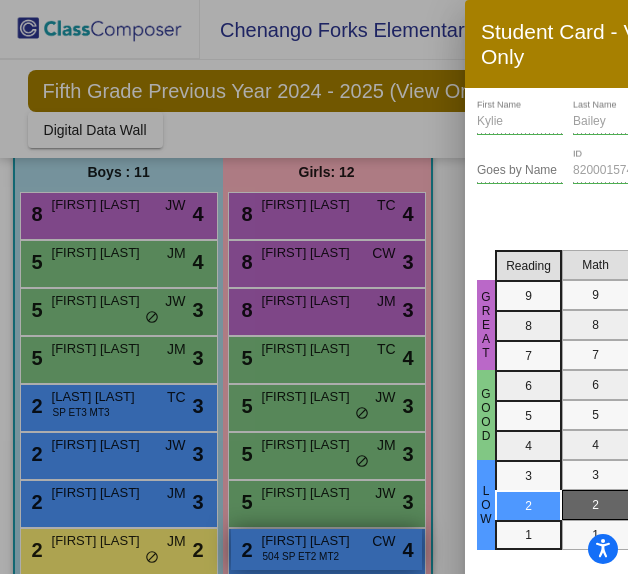 scroll, scrollTop: 272, scrollLeft: 0, axis: vertical 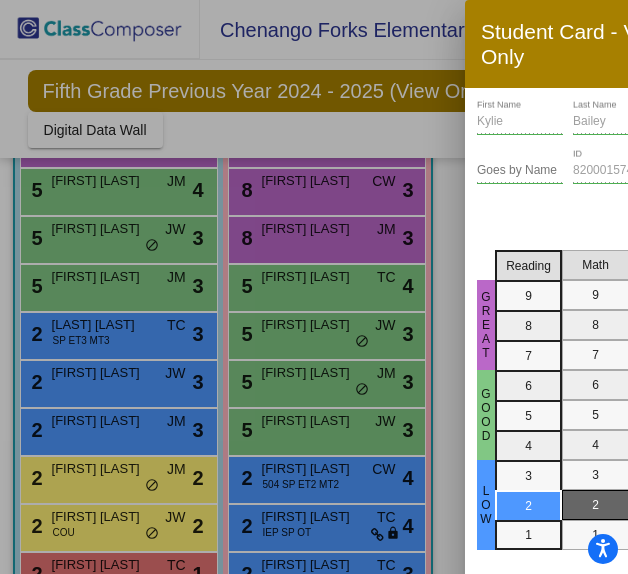click at bounding box center (314, 287) 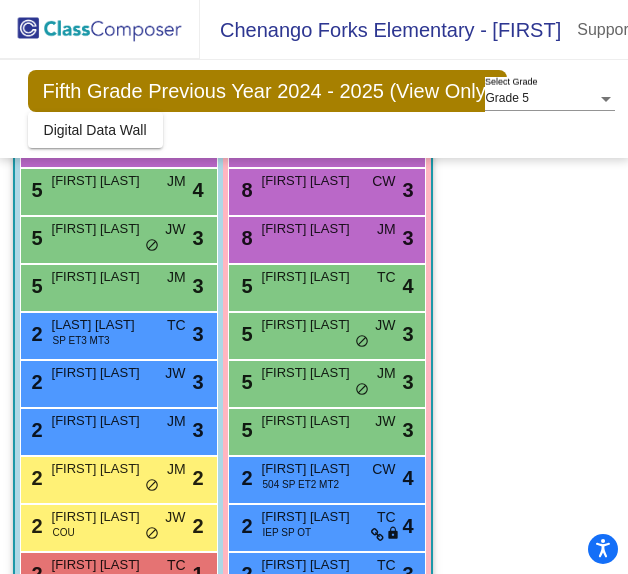 scroll, scrollTop: 426, scrollLeft: 0, axis: vertical 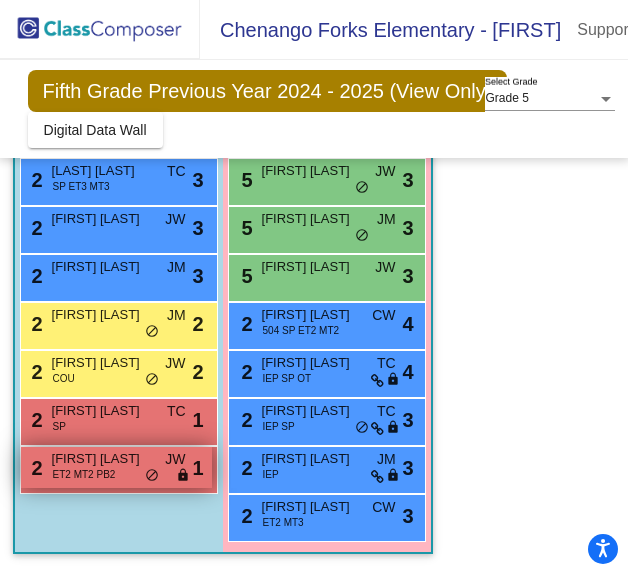 click on "[FIRST] [LAST]" at bounding box center (102, 459) 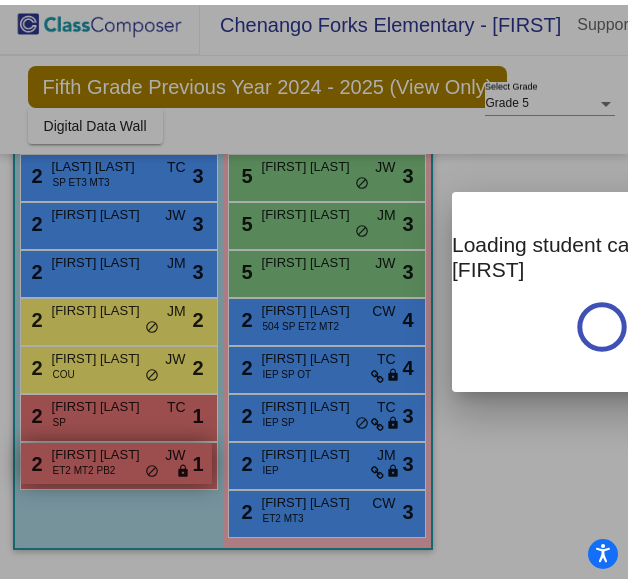 scroll, scrollTop: 0, scrollLeft: 0, axis: both 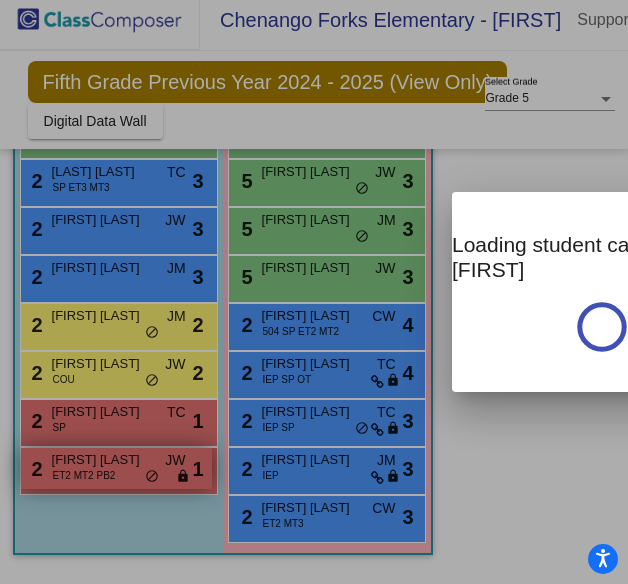 click at bounding box center (314, 292) 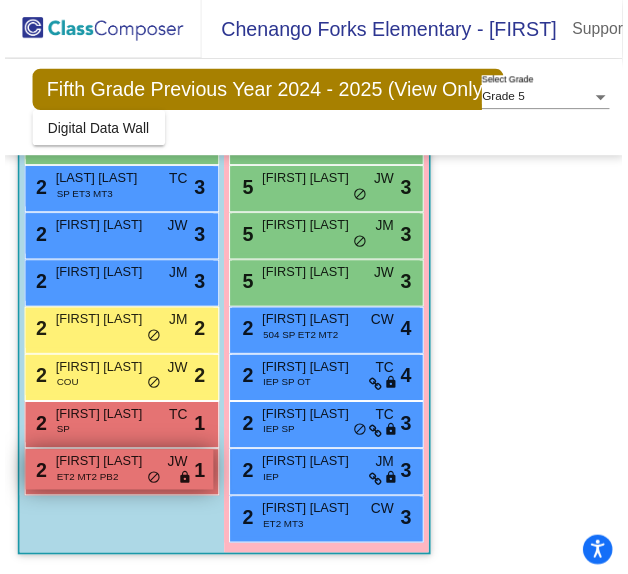 scroll, scrollTop: 9, scrollLeft: 0, axis: vertical 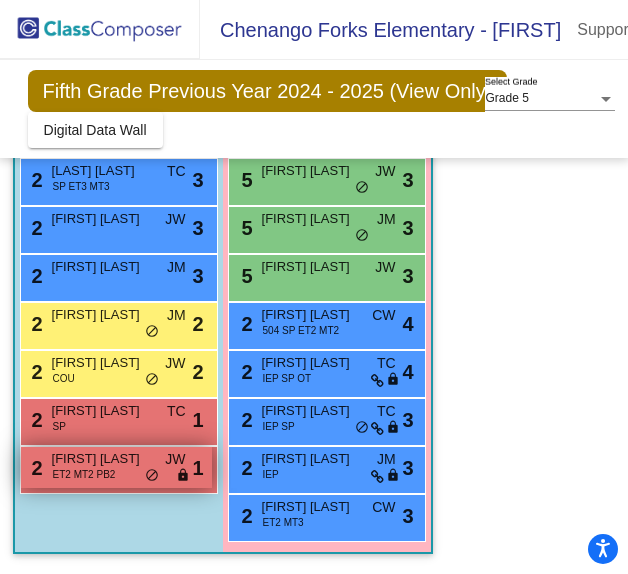 click on "[FIRST] [LAST]" at bounding box center [102, 459] 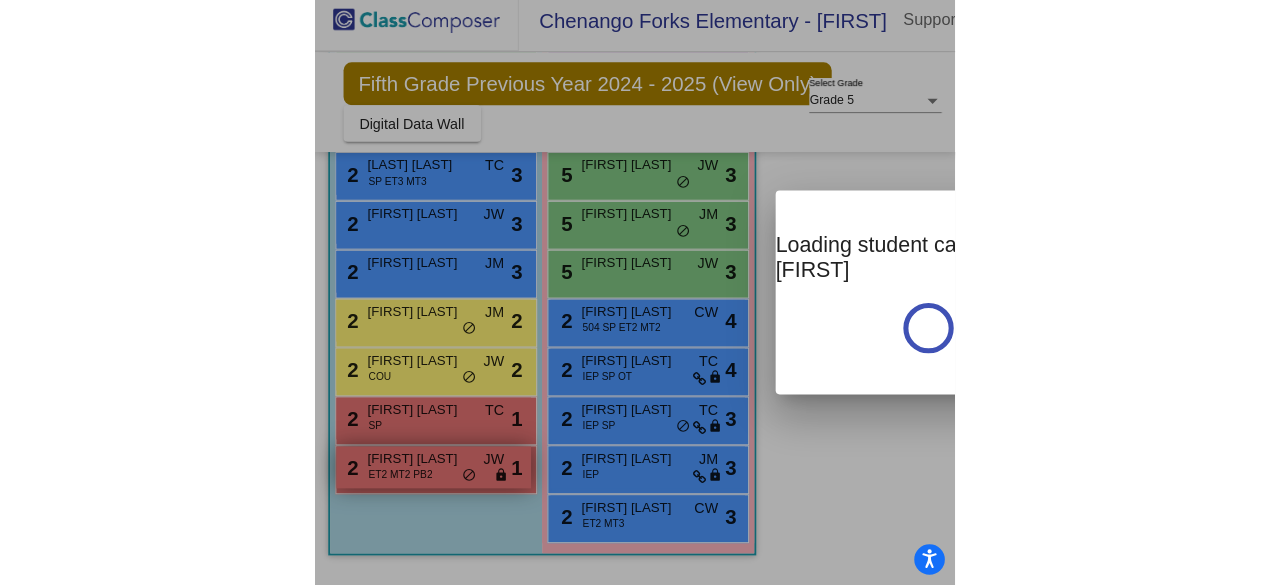 scroll, scrollTop: 0, scrollLeft: 0, axis: both 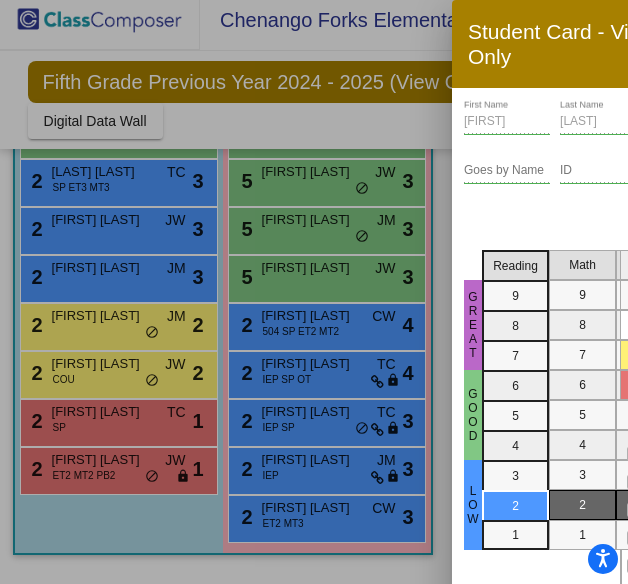 click at bounding box center [314, 292] 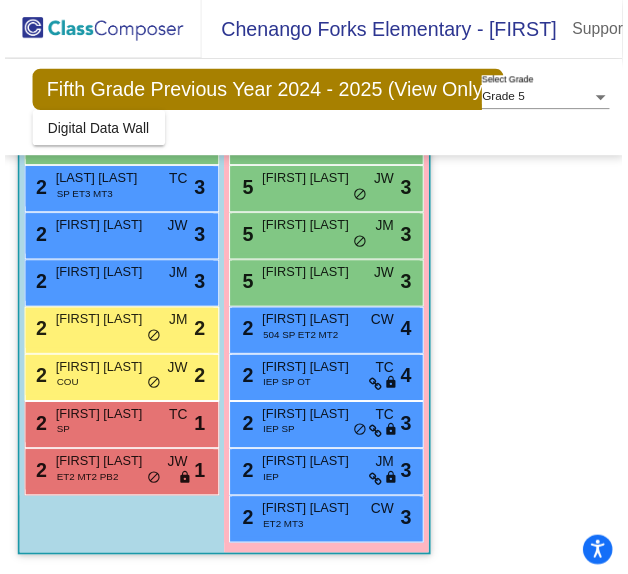 scroll, scrollTop: 9, scrollLeft: 0, axis: vertical 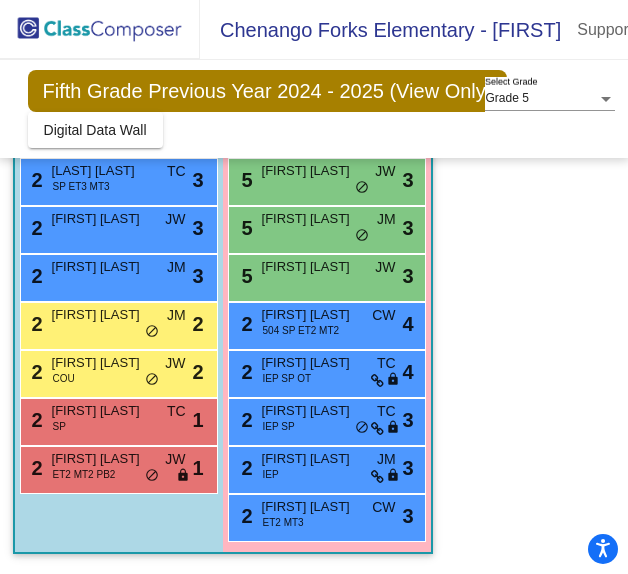 click on "[FIRST] [LAST]" at bounding box center (102, 267) 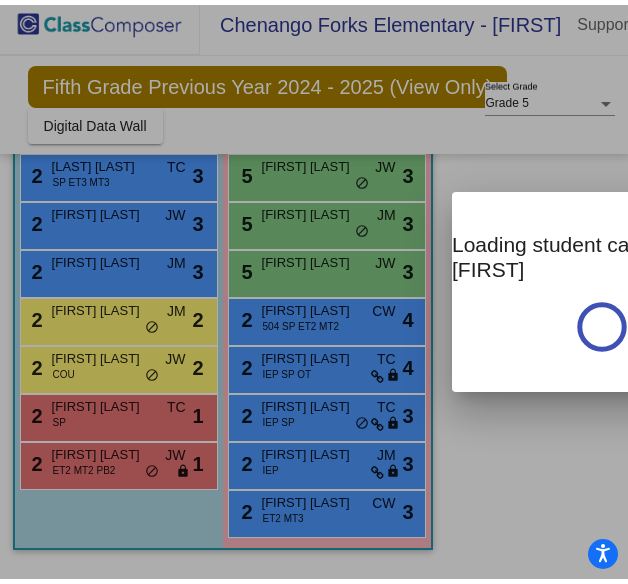 scroll, scrollTop: 0, scrollLeft: 0, axis: both 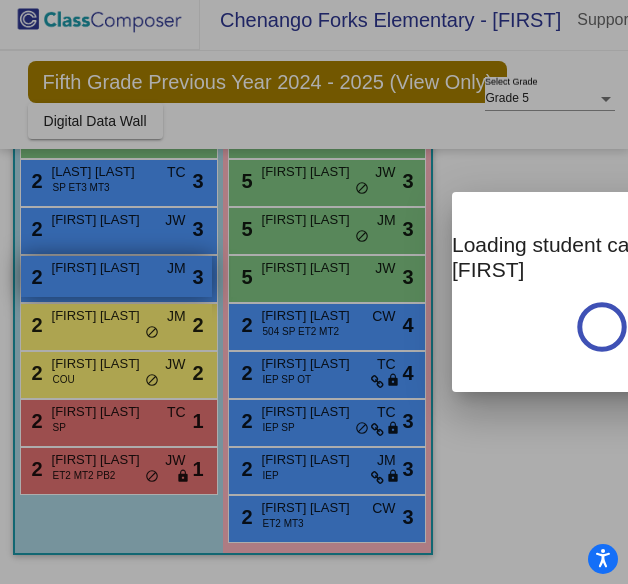 click at bounding box center (314, 292) 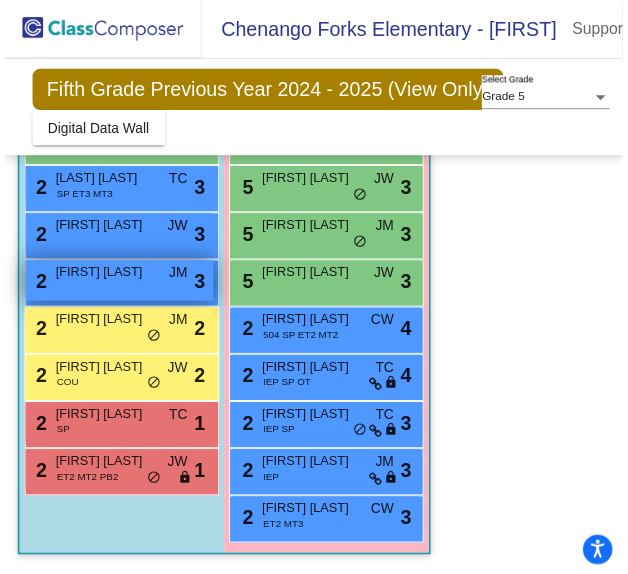 scroll, scrollTop: 9, scrollLeft: 0, axis: vertical 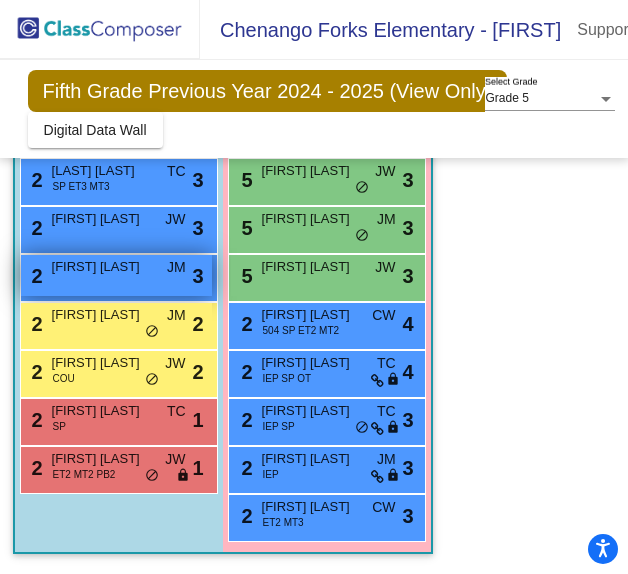 click on "[NUMBER] [FIRST] [LAST] JM lock do_not_disturb_alt [NUMBER]" at bounding box center [116, 275] 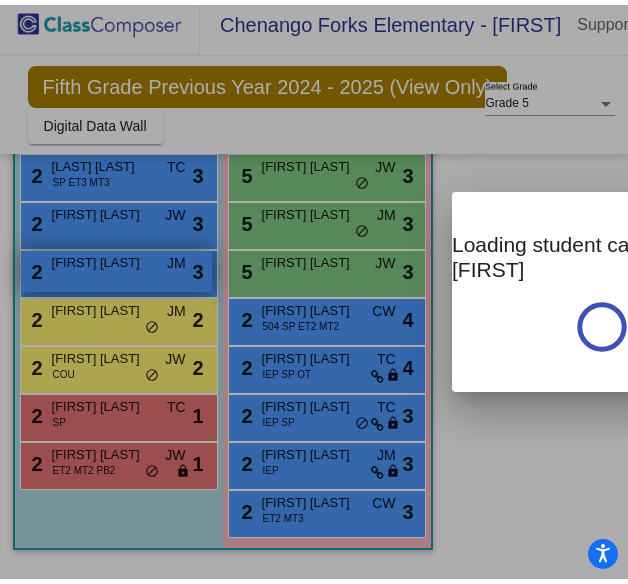 scroll, scrollTop: 0, scrollLeft: 0, axis: both 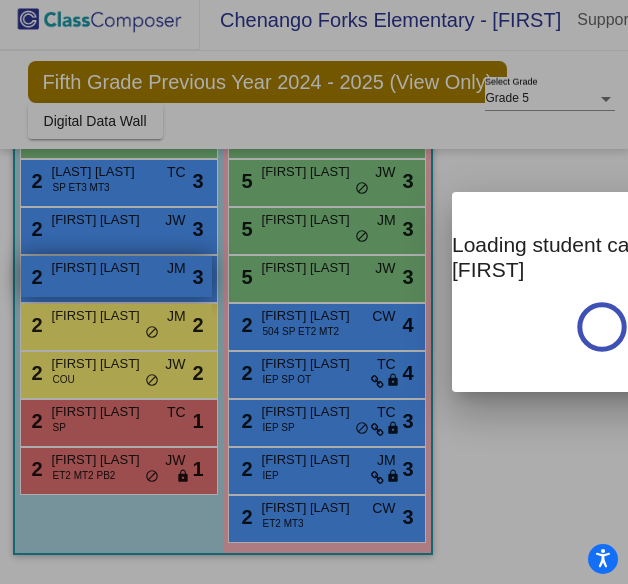 click at bounding box center [314, 292] 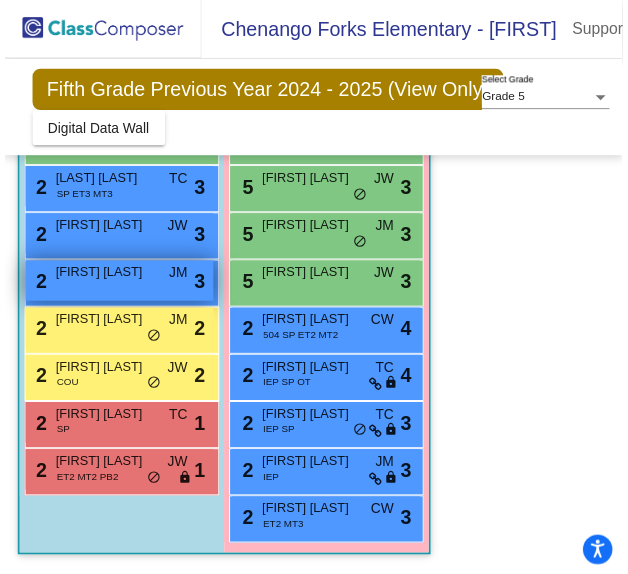 scroll, scrollTop: 9, scrollLeft: 0, axis: vertical 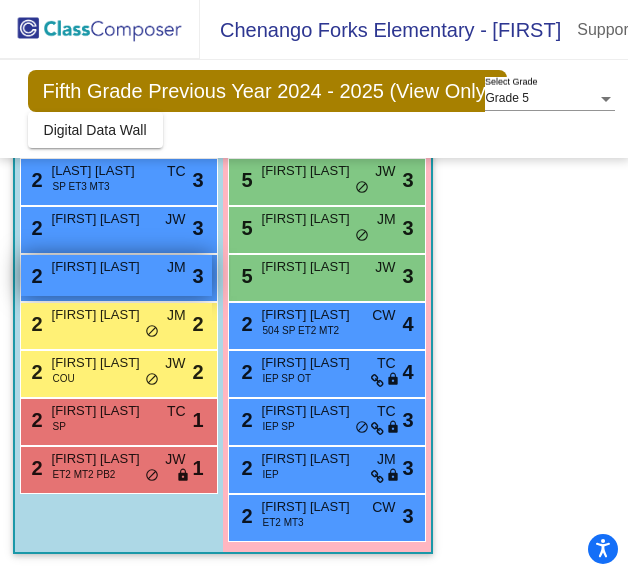 click on "[NUMBER] [FIRST] [LAST] JM lock do_not_disturb_alt [NUMBER]" at bounding box center (116, 275) 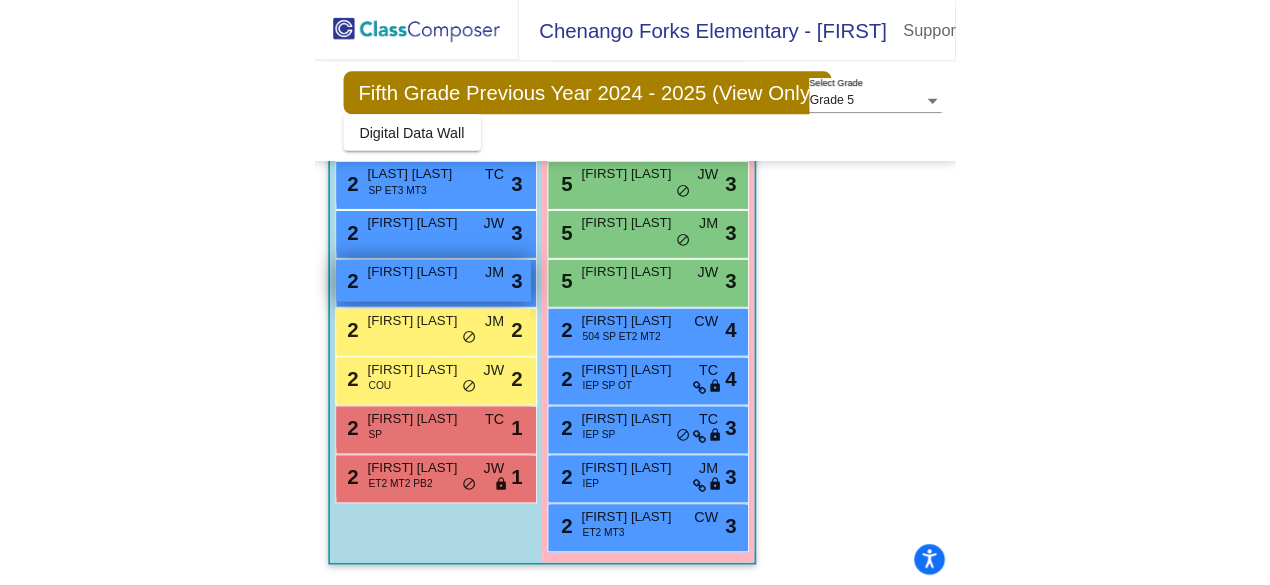 scroll, scrollTop: 0, scrollLeft: 0, axis: both 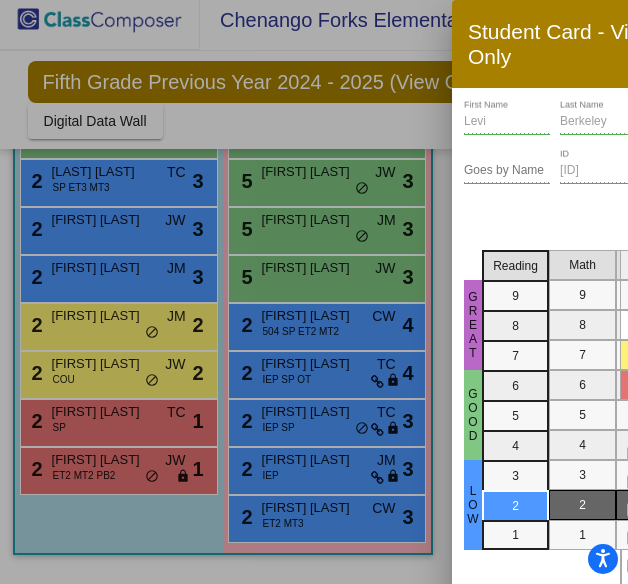 click at bounding box center [314, 292] 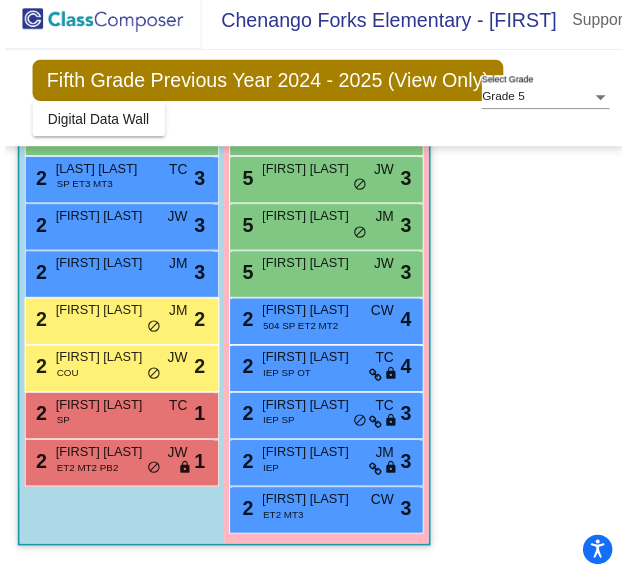 scroll, scrollTop: 9, scrollLeft: 0, axis: vertical 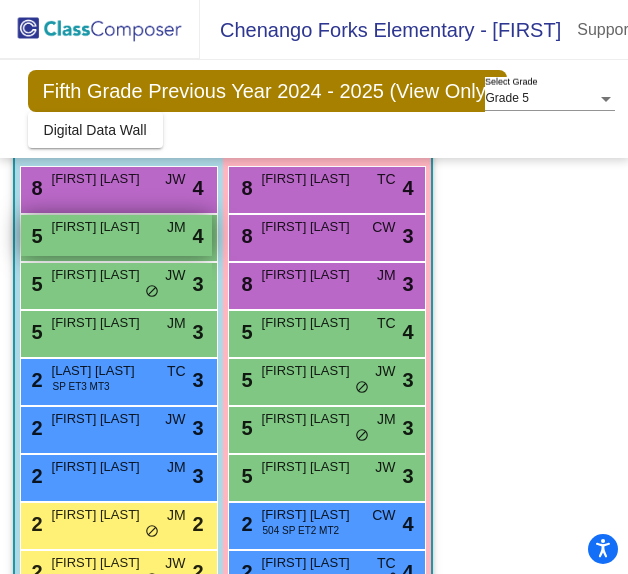 click on "5 [FIRST] [LAST] [INITIALS] lock do_not_disturb_alt 4" at bounding box center [116, 235] 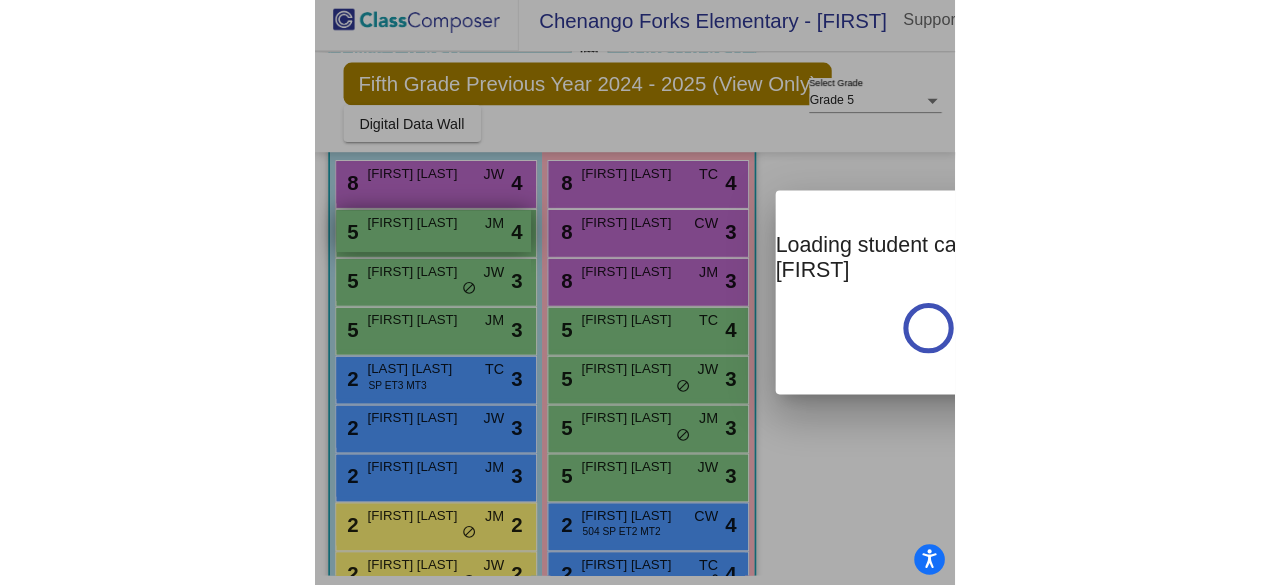 scroll, scrollTop: 0, scrollLeft: 0, axis: both 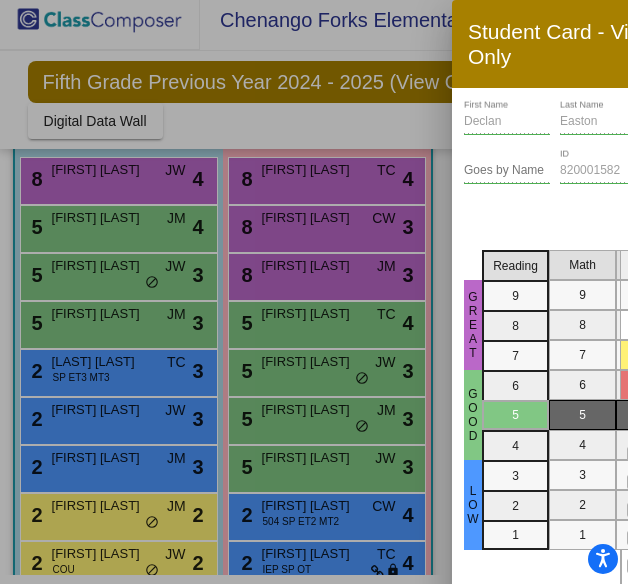 click at bounding box center [314, 292] 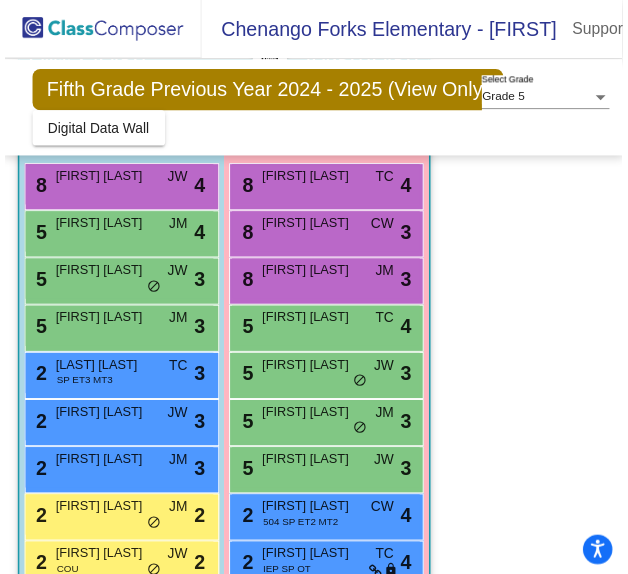 scroll, scrollTop: 9, scrollLeft: 0, axis: vertical 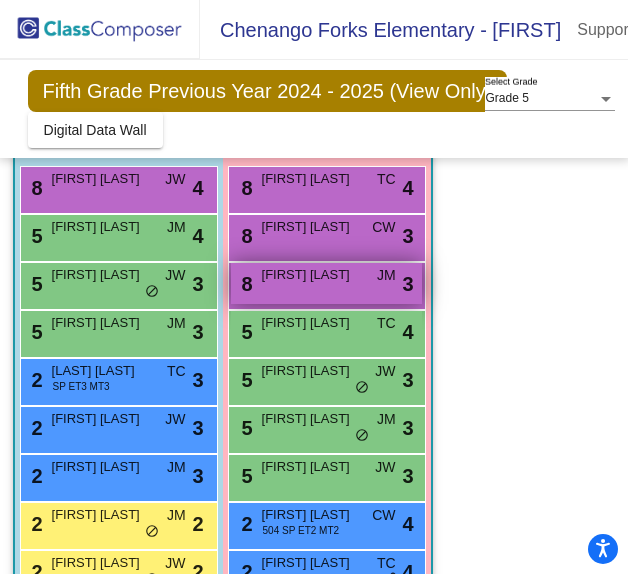 click on "[FIRST] [LAST]" at bounding box center (312, 275) 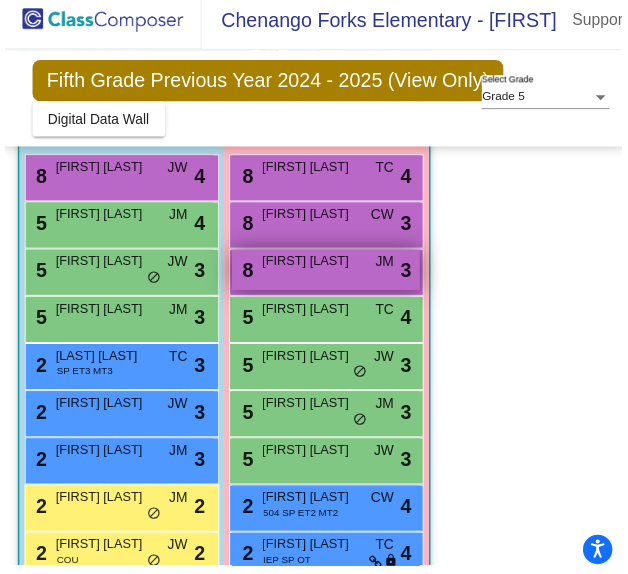 scroll, scrollTop: 9, scrollLeft: 0, axis: vertical 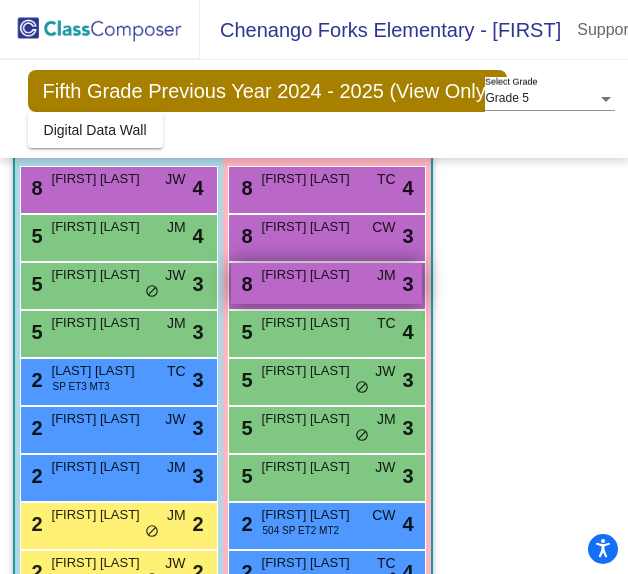 click on "[FIRST] [LAST]" at bounding box center (312, 275) 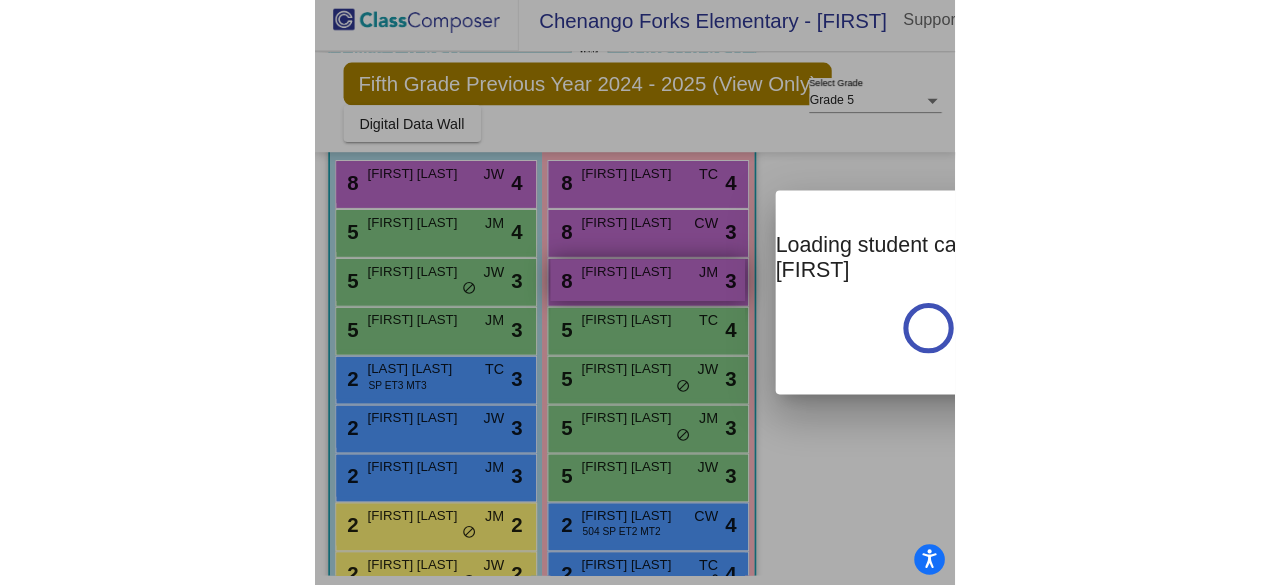 scroll, scrollTop: 0, scrollLeft: 0, axis: both 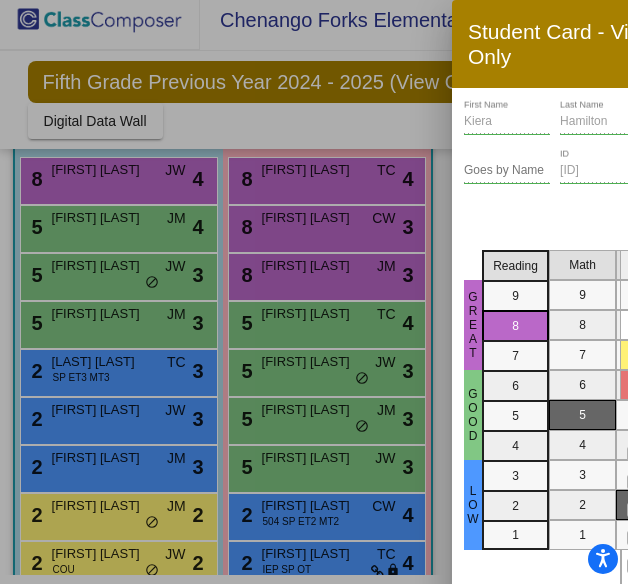 click on "[FIRST] [FIRST] [LAST] Goes by Name [ID]" at bounding box center [571, 171] 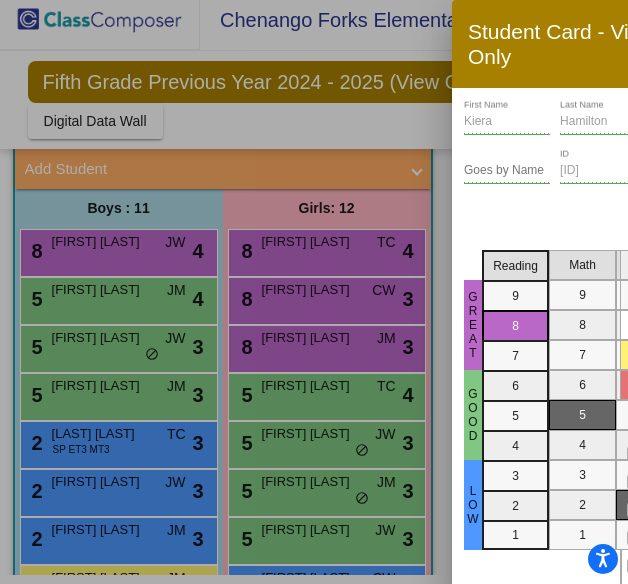 scroll, scrollTop: 226, scrollLeft: 0, axis: vertical 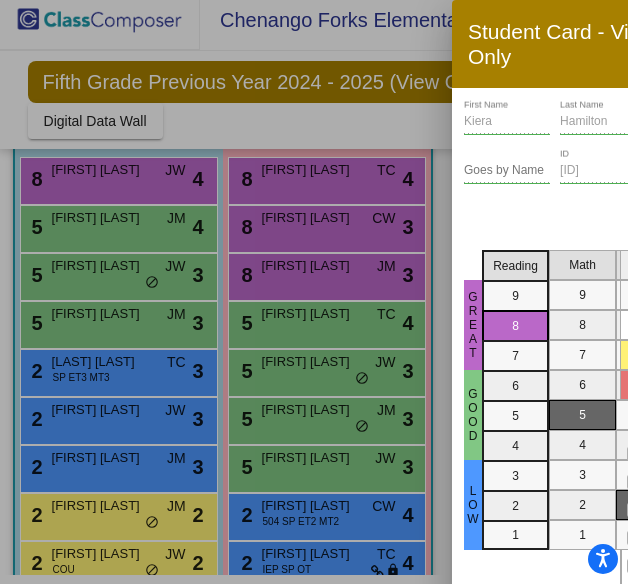 click at bounding box center (314, 292) 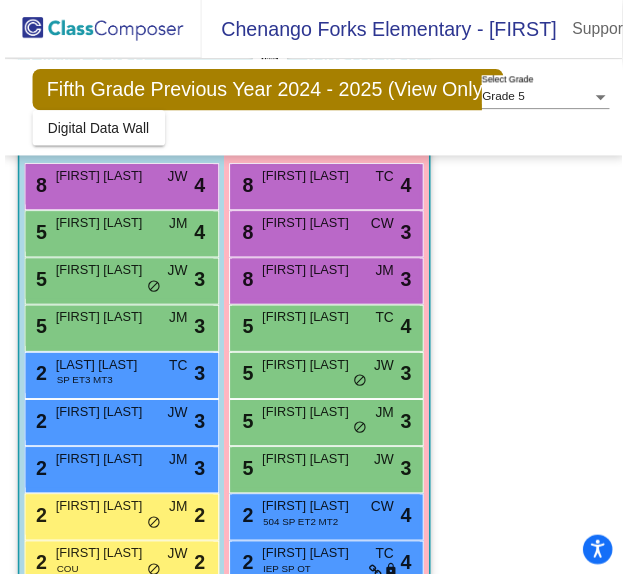 scroll, scrollTop: 9, scrollLeft: 0, axis: vertical 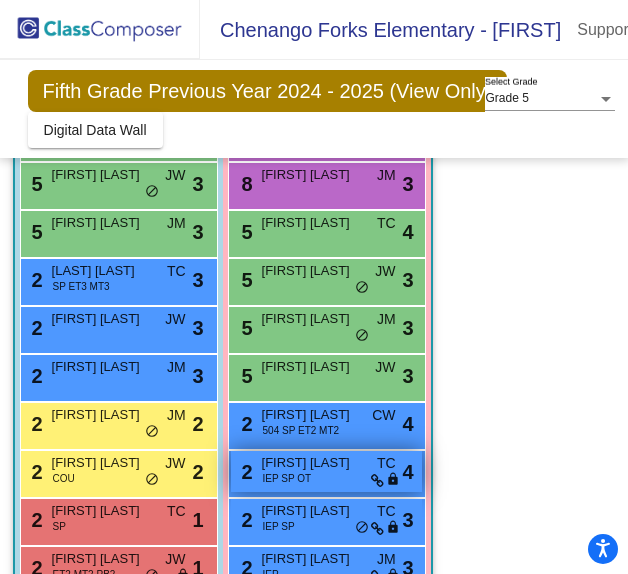 click on "IEP SP OT" at bounding box center (287, 478) 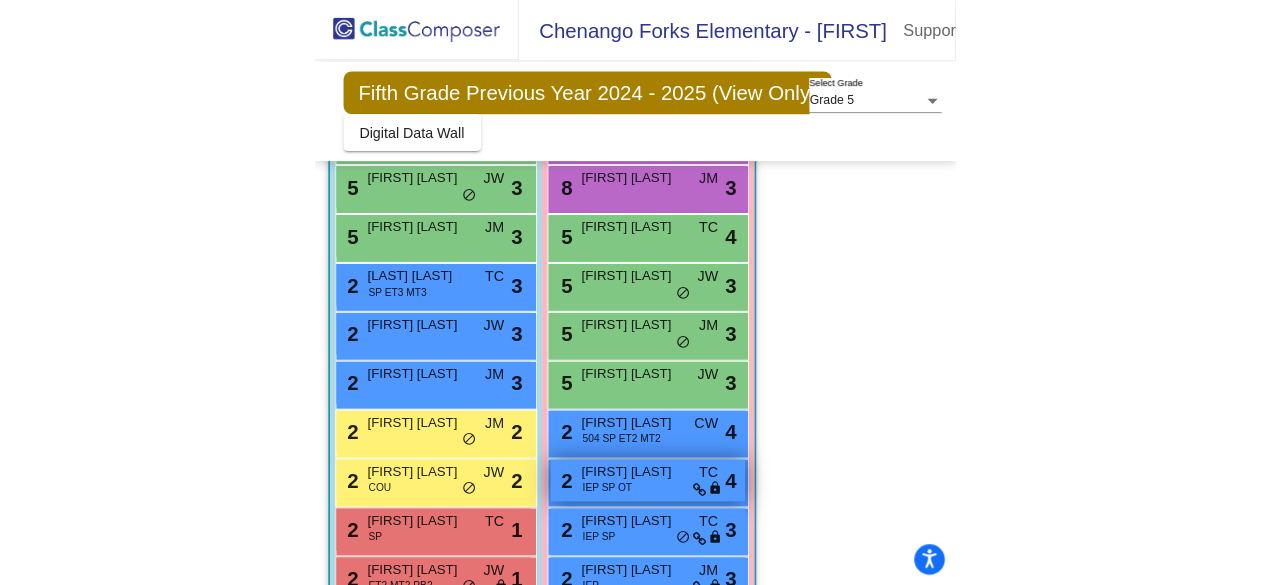 scroll, scrollTop: 0, scrollLeft: 0, axis: both 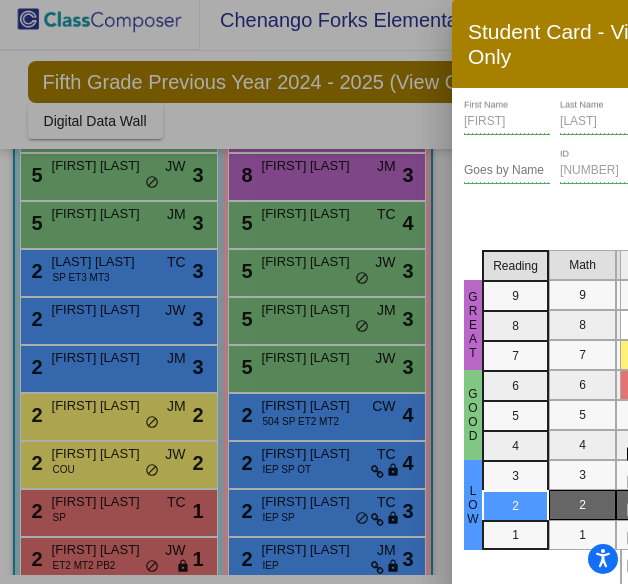 click at bounding box center [314, 292] 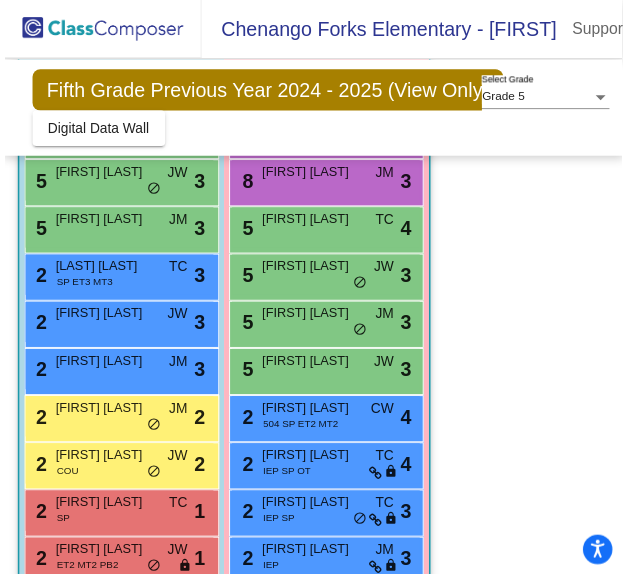 scroll, scrollTop: 9, scrollLeft: 0, axis: vertical 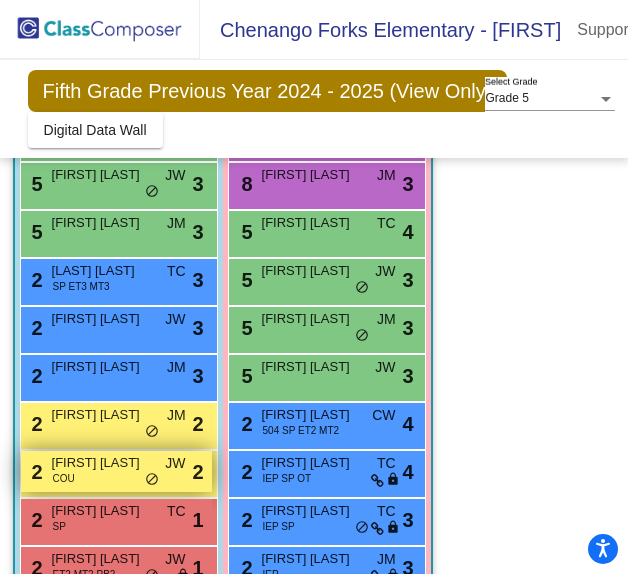click on "[NUMBER] [FIRST] [LAST] COU JW lock do_not_disturb_alt [NUMBER]" at bounding box center [116, 471] 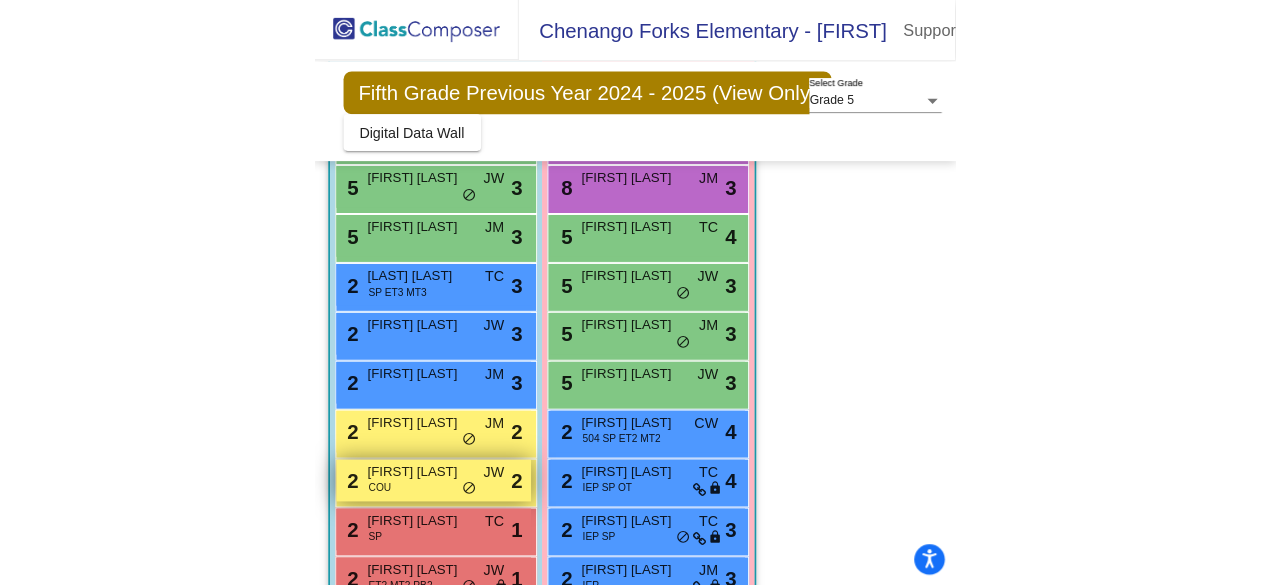 scroll, scrollTop: 0, scrollLeft: 0, axis: both 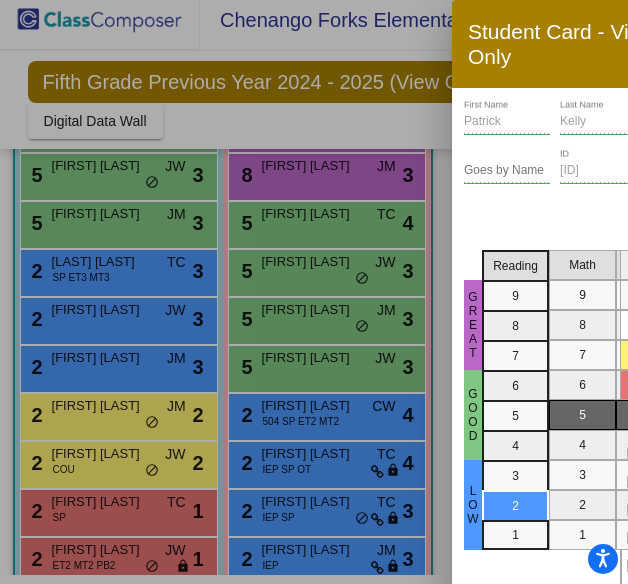 drag, startPoint x: 578, startPoint y: 203, endPoint x: 605, endPoint y: 185, distance: 32.449963 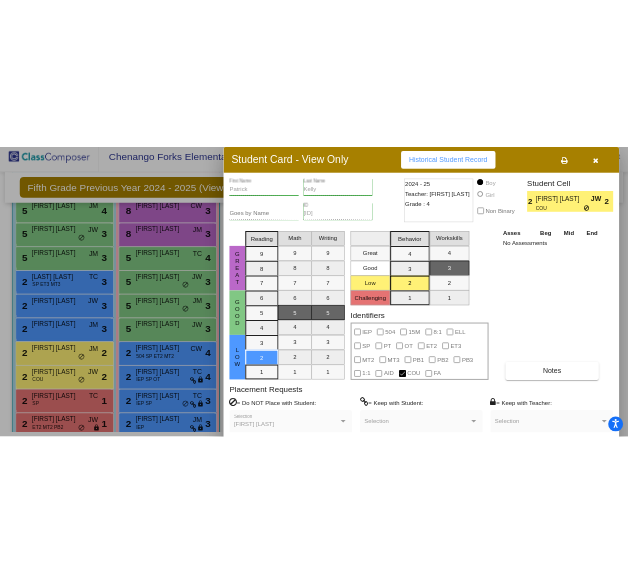 scroll, scrollTop: 326, scrollLeft: 0, axis: vertical 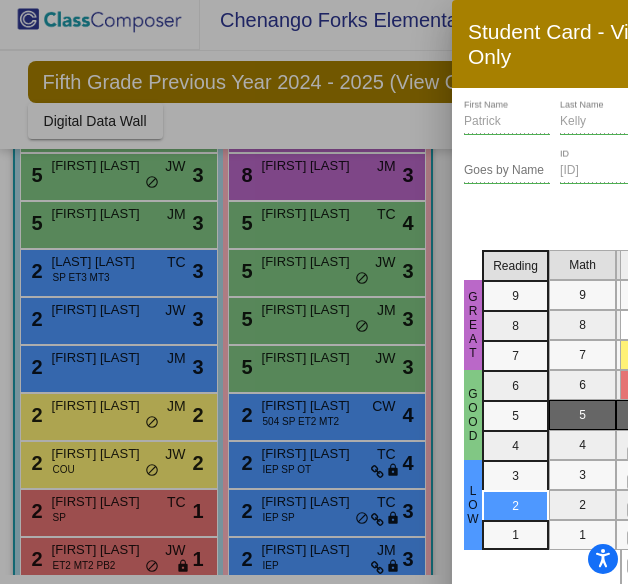 click at bounding box center [314, 292] 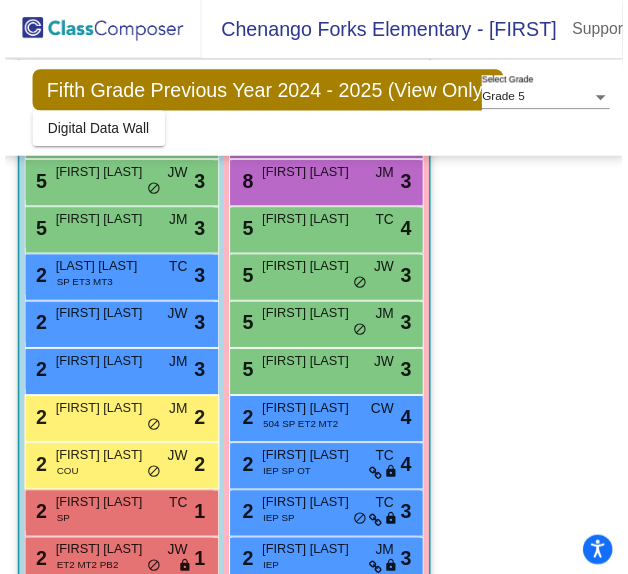 scroll, scrollTop: 9, scrollLeft: 0, axis: vertical 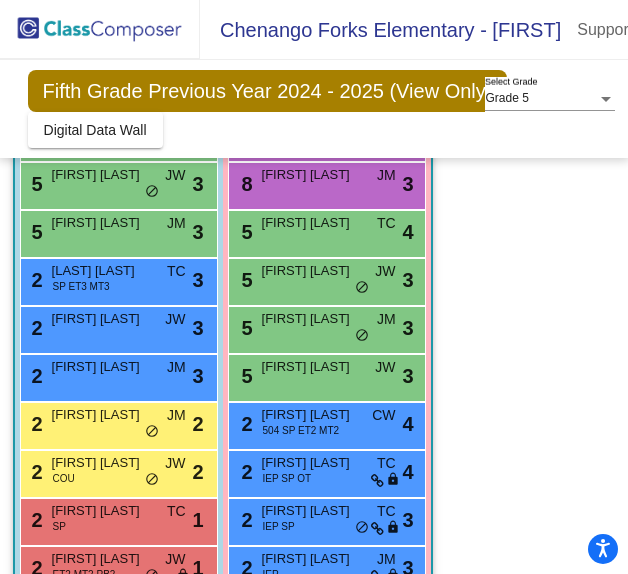 click on "5 [FIRST] [LAST] [INITIALS] lock do_not_disturb_alt 3" at bounding box center (116, 183) 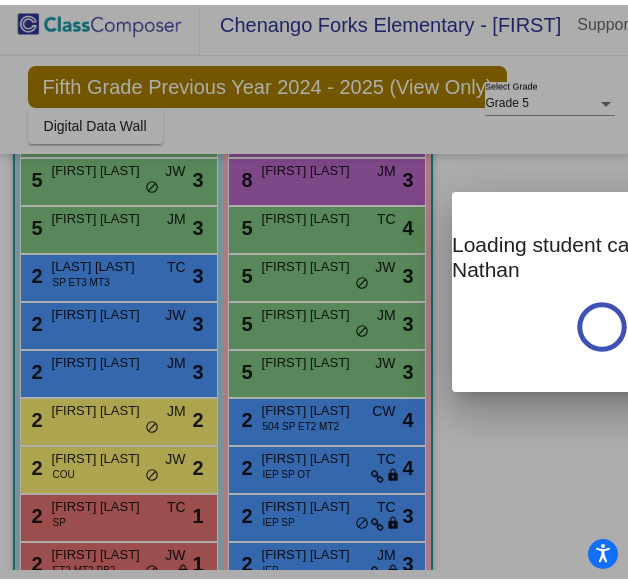 scroll, scrollTop: 0, scrollLeft: 0, axis: both 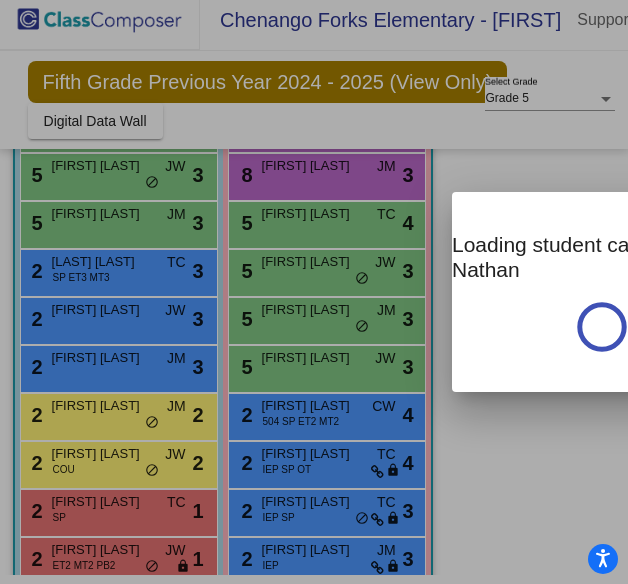 click at bounding box center [314, 292] 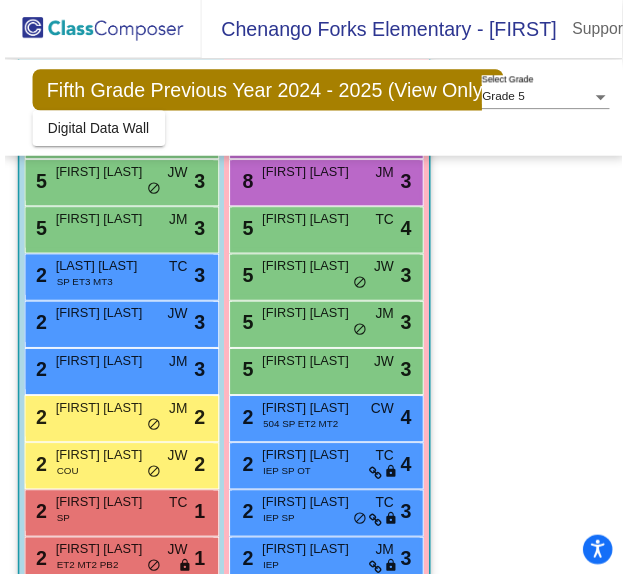 scroll, scrollTop: 9, scrollLeft: 0, axis: vertical 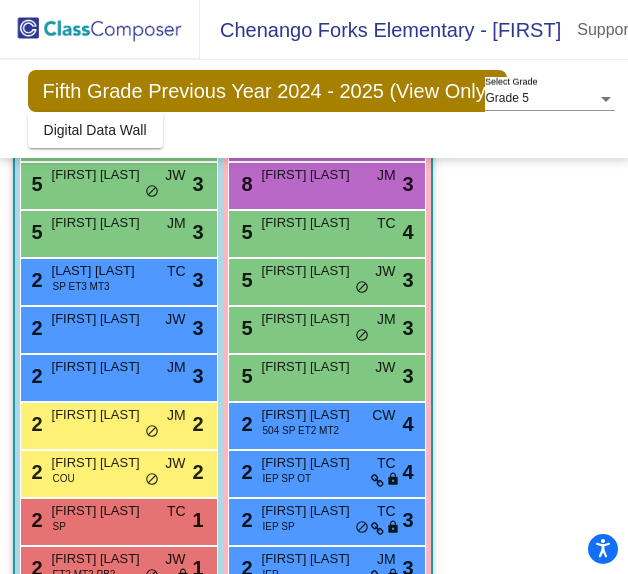 click on "5 [FIRST] [LAST] [INITIALS] lock do_not_disturb_alt 3" at bounding box center (116, 183) 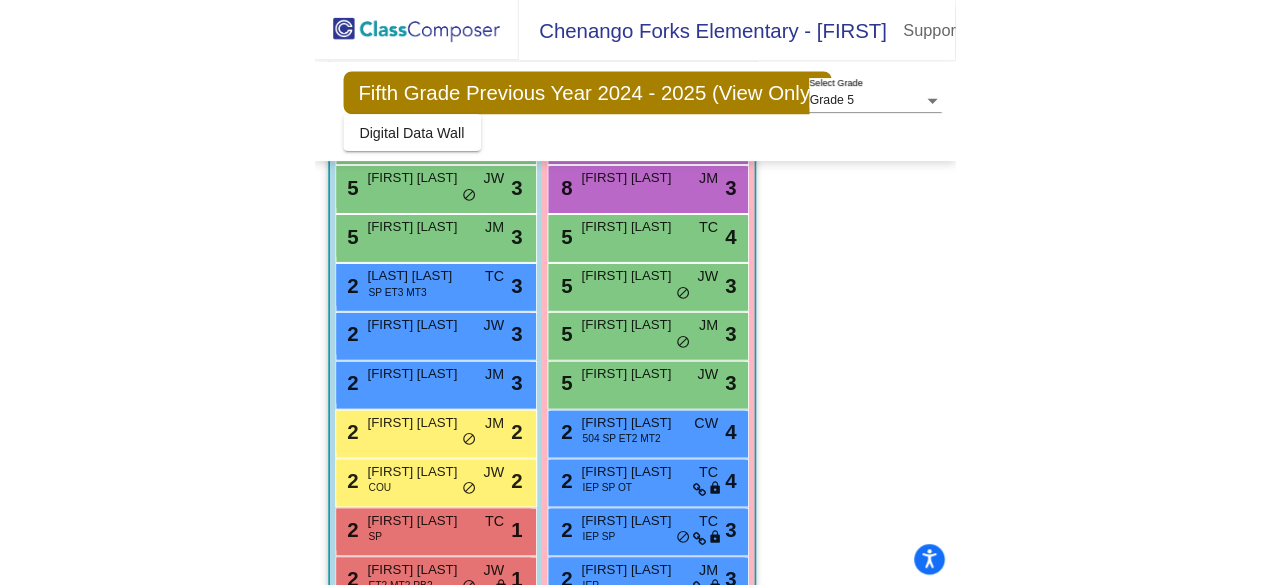 scroll, scrollTop: 0, scrollLeft: 0, axis: both 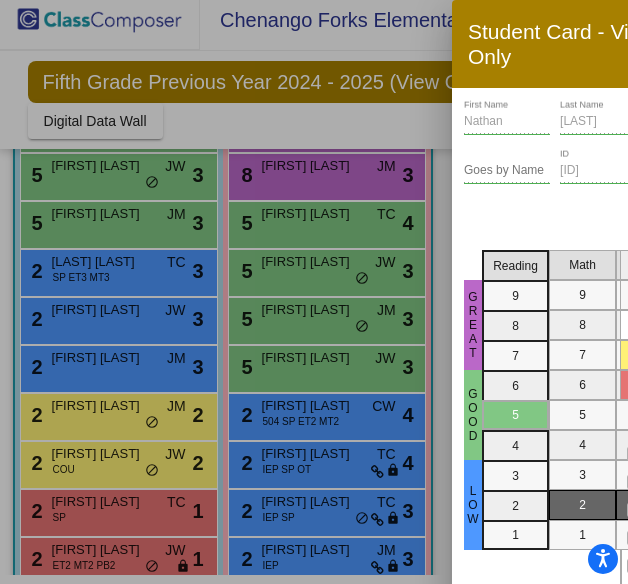 click at bounding box center [314, 292] 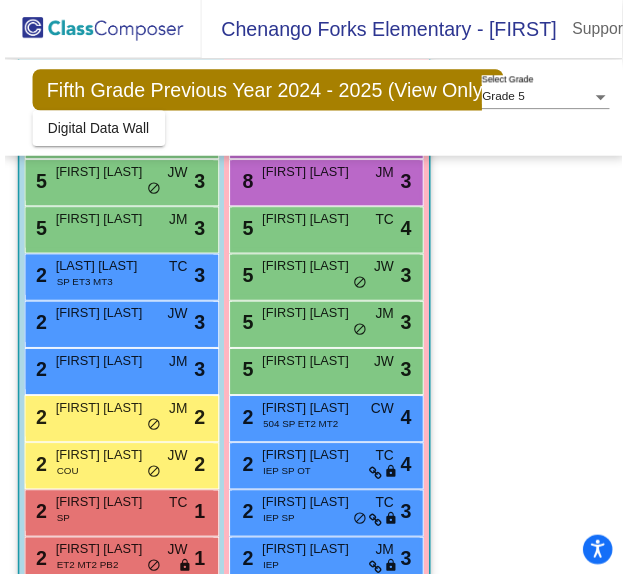 scroll, scrollTop: 9, scrollLeft: 0, axis: vertical 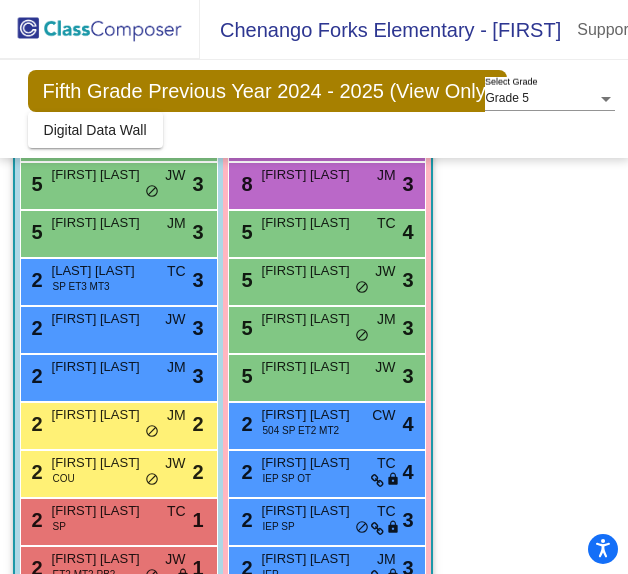 click on "5 [FIRST] [LAST] [INITIALS] lock do_not_disturb_alt 3" at bounding box center (116, 231) 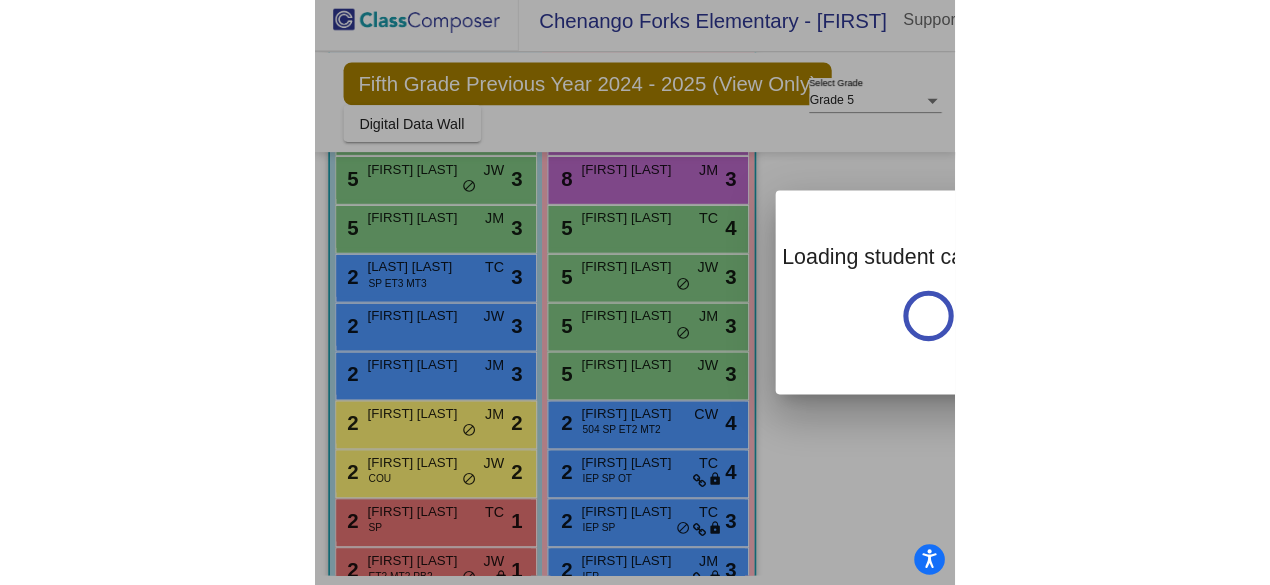 scroll, scrollTop: 0, scrollLeft: 0, axis: both 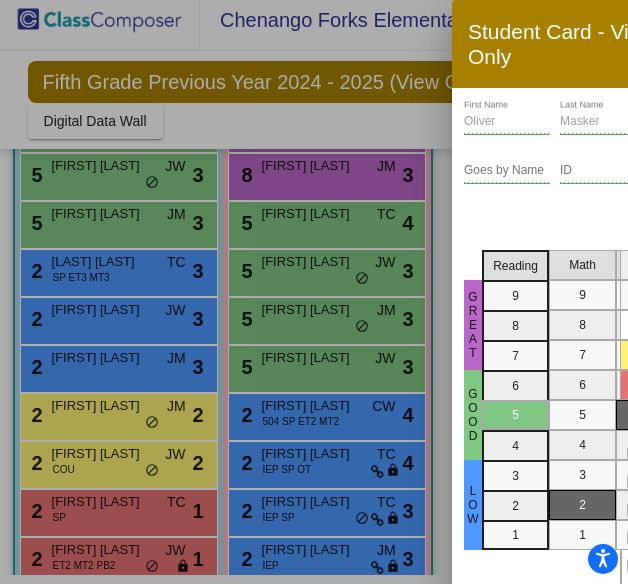 click at bounding box center [314, 292] 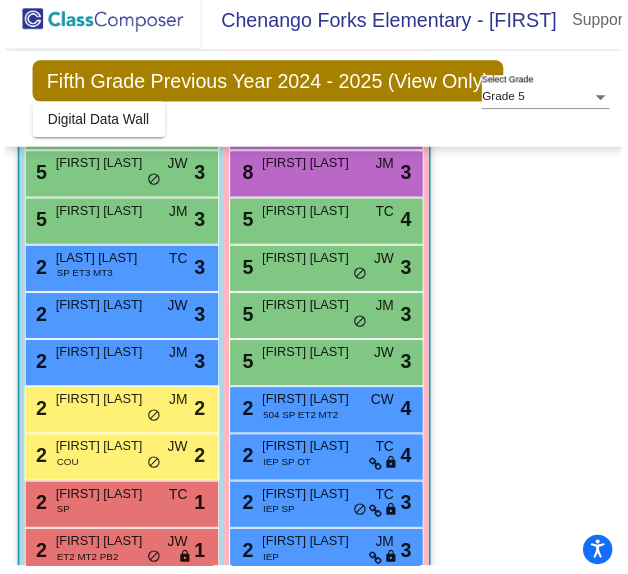 scroll, scrollTop: 9, scrollLeft: 0, axis: vertical 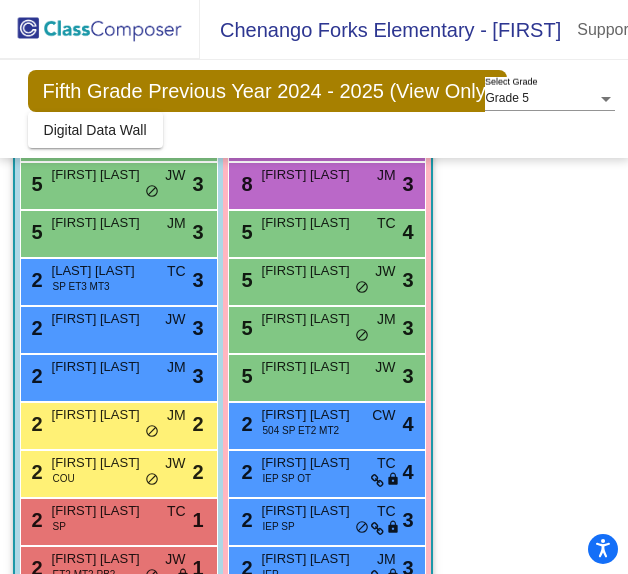 click on "2 [FIRST] [LAST] SP TC lock do_not_disturb_alt 1" at bounding box center [116, 519] 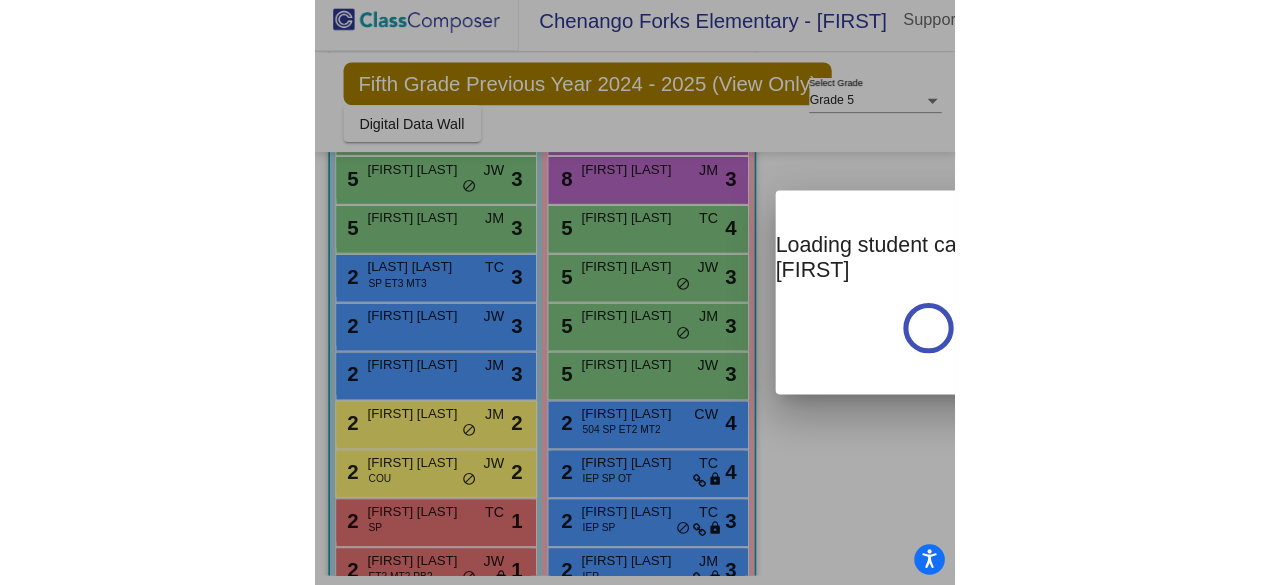 scroll, scrollTop: 0, scrollLeft: 0, axis: both 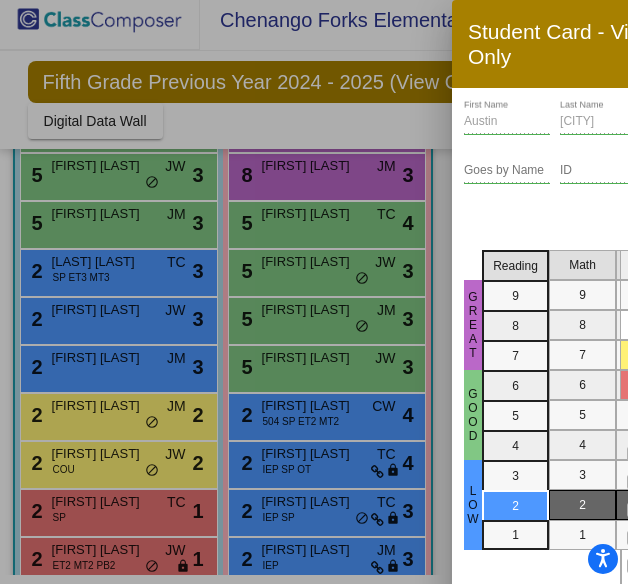 click at bounding box center [314, 292] 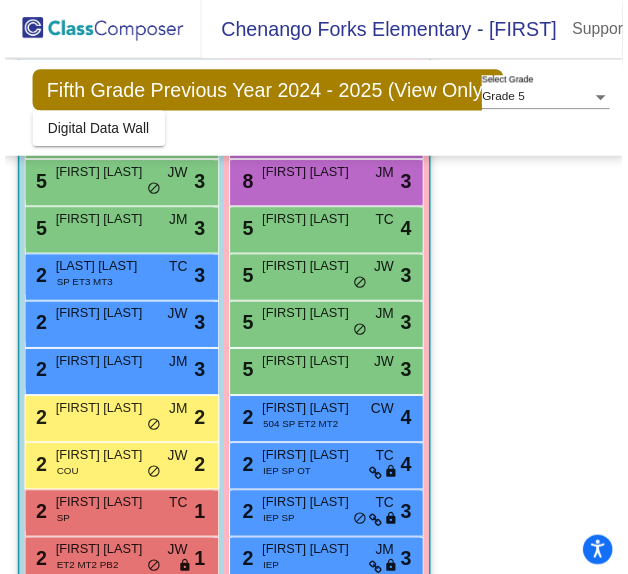 scroll, scrollTop: 9, scrollLeft: 0, axis: vertical 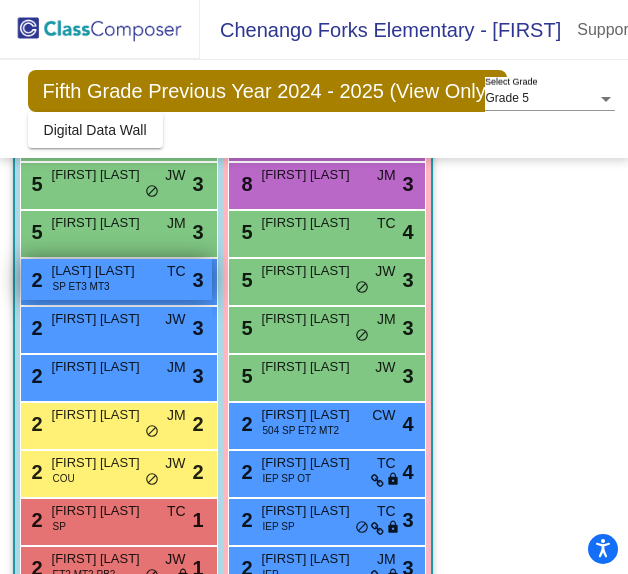 click on "2 [FIRST] [LAST] SP ET3 MT3 TC lock do_not_disturb_alt 3" at bounding box center [116, 279] 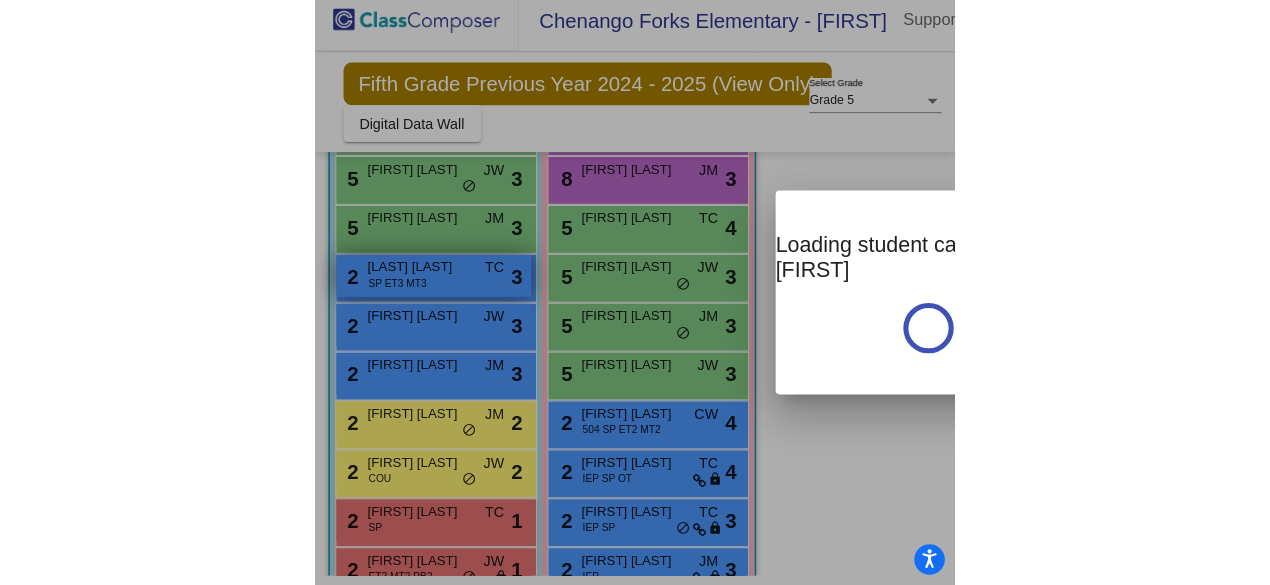 scroll, scrollTop: 0, scrollLeft: 0, axis: both 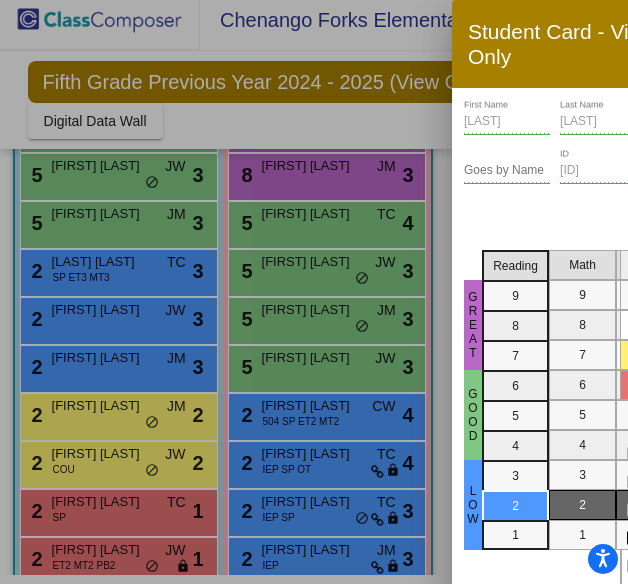 click at bounding box center (314, 292) 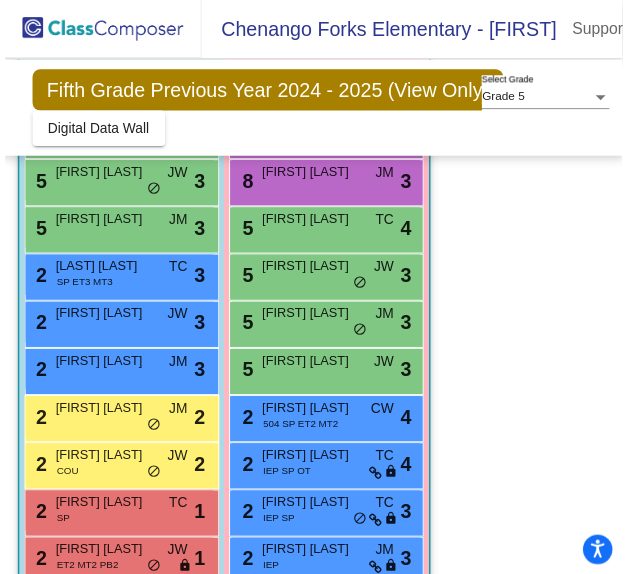 scroll, scrollTop: 9, scrollLeft: 0, axis: vertical 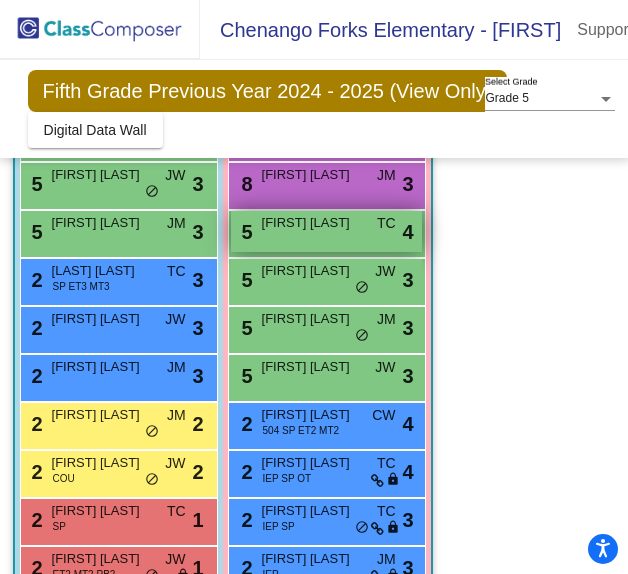 click on "5 [FIRST] [LAST] TC lock do_not_disturb_alt 4" at bounding box center [326, 231] 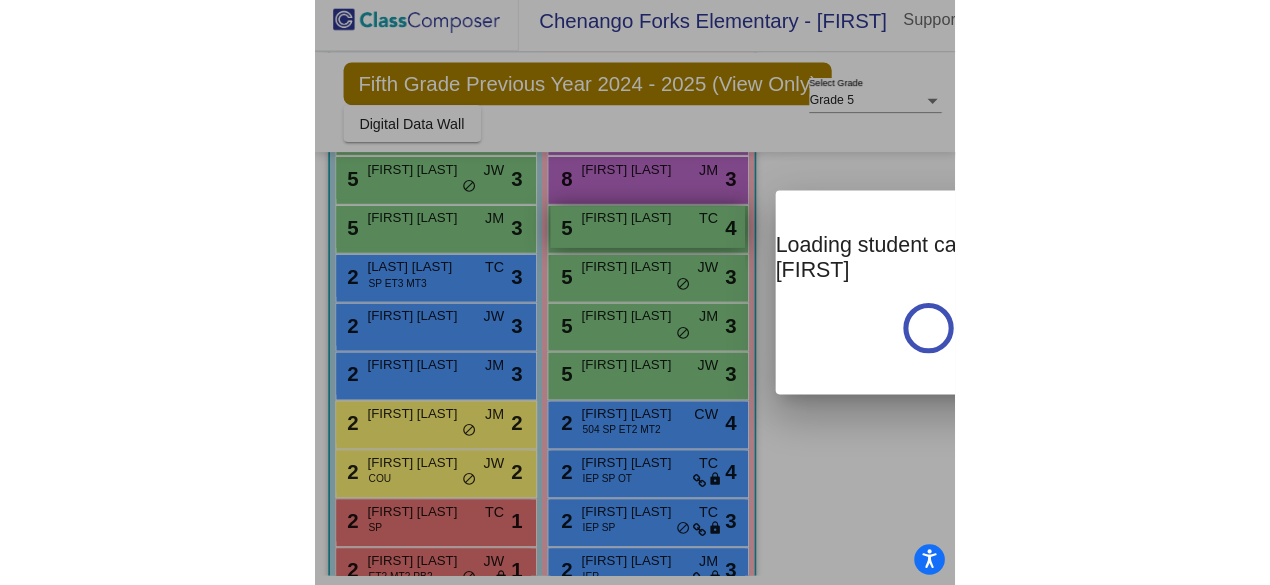 scroll, scrollTop: 0, scrollLeft: 0, axis: both 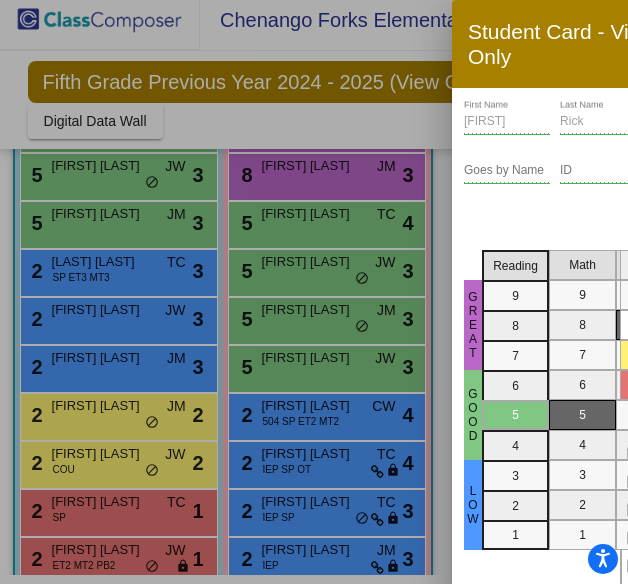 click at bounding box center [314, 292] 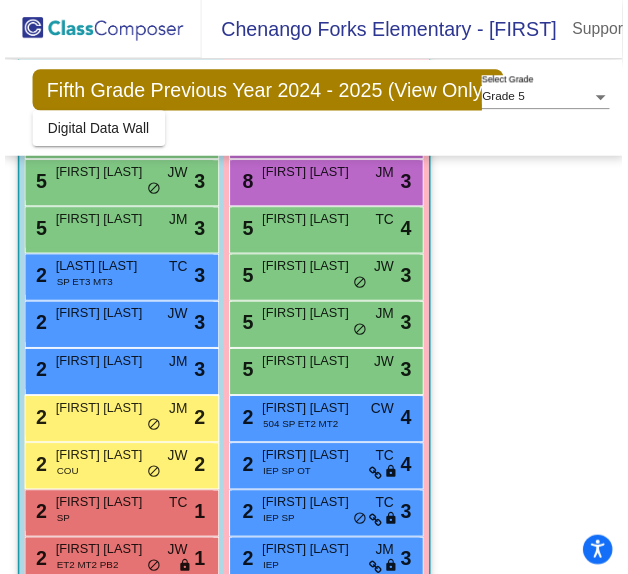 scroll, scrollTop: 9, scrollLeft: 0, axis: vertical 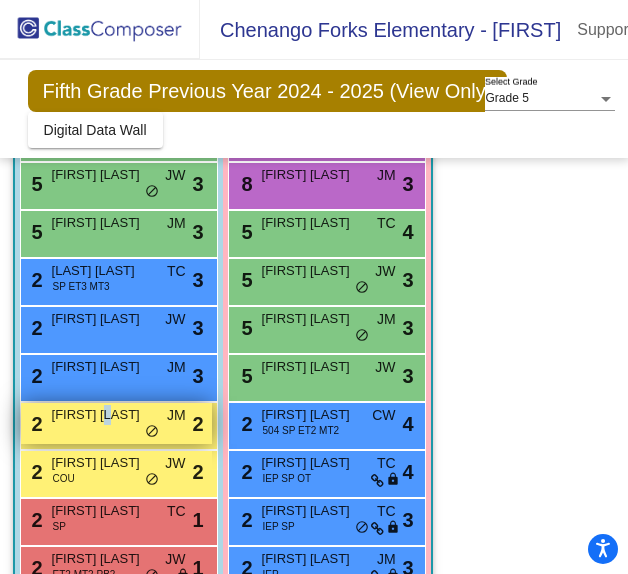 click on "[FIRST] [LAST]" at bounding box center [102, 415] 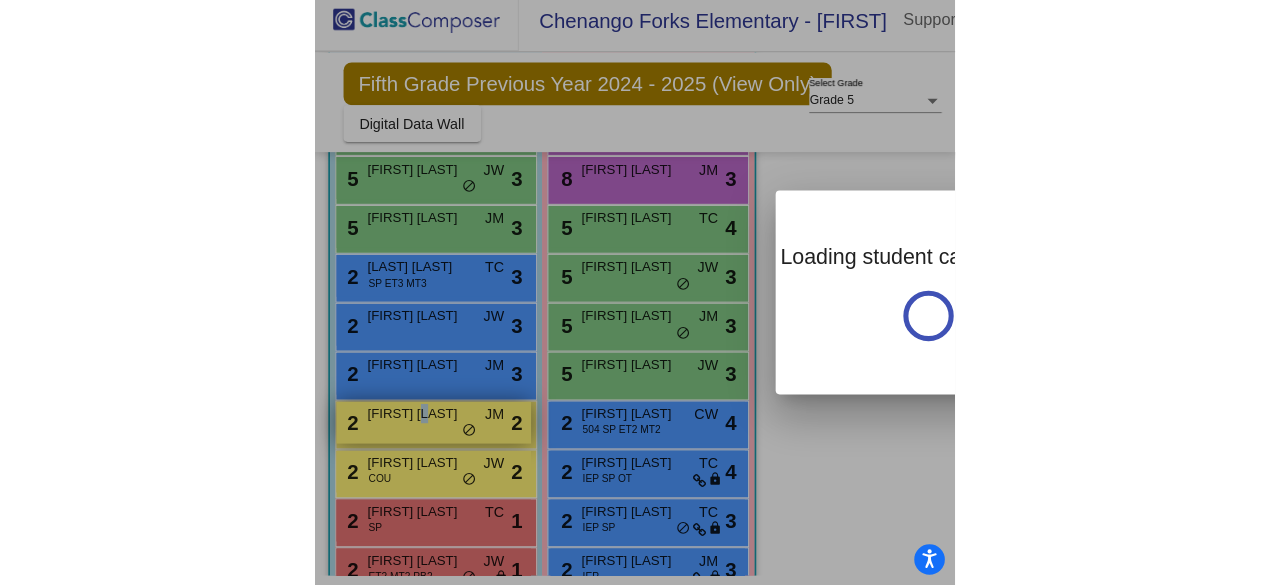 scroll, scrollTop: 0, scrollLeft: 0, axis: both 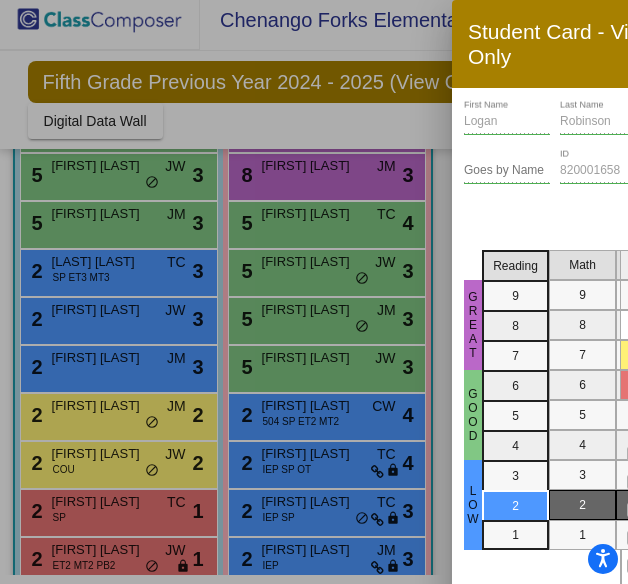 click at bounding box center (314, 292) 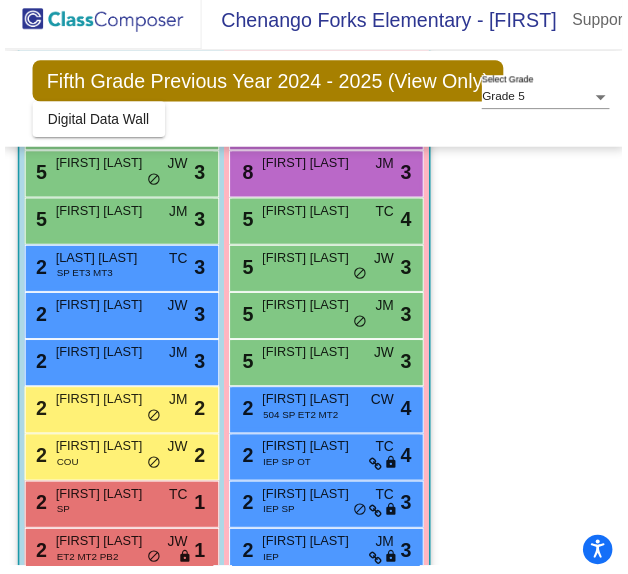 scroll, scrollTop: 9, scrollLeft: 0, axis: vertical 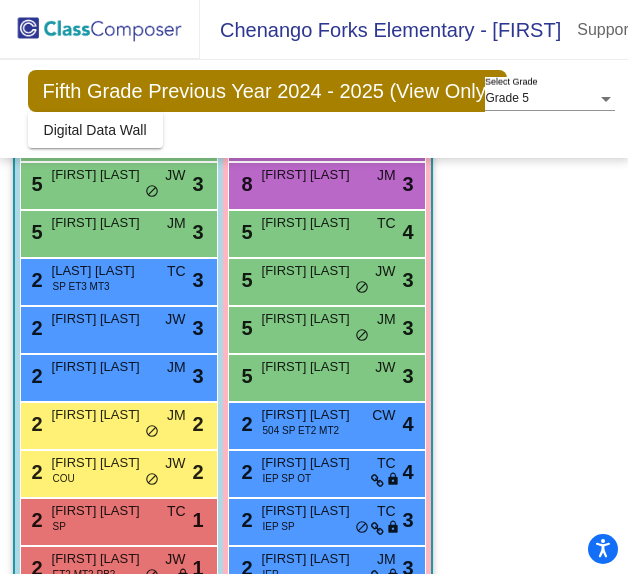 click on "[FIRST] [LAST]" at bounding box center (102, 319) 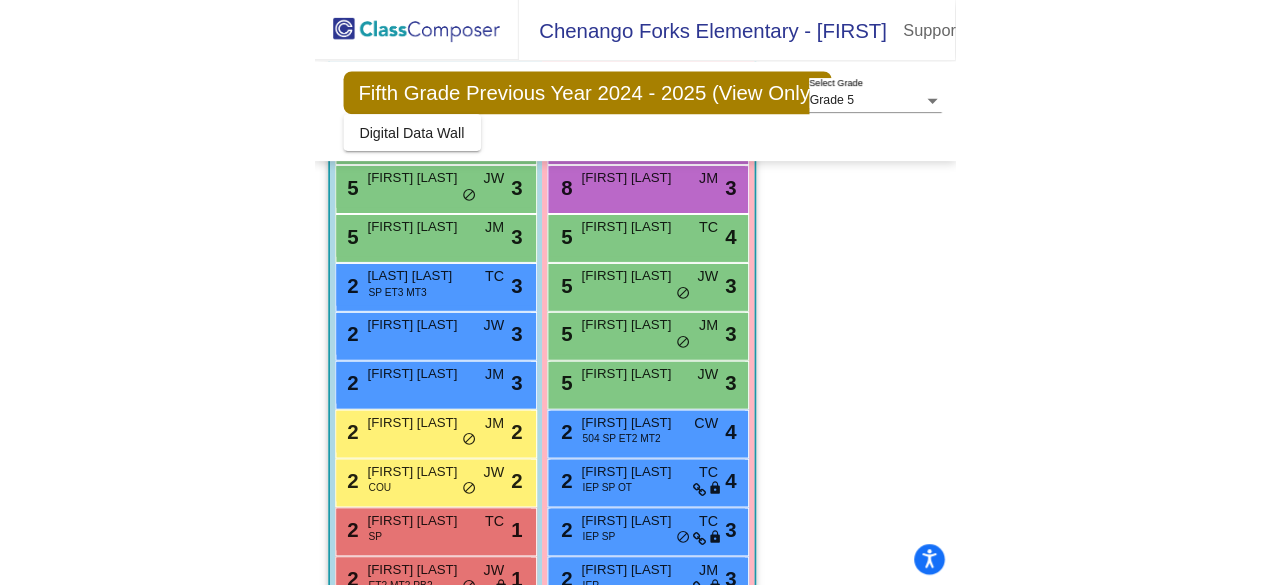 scroll, scrollTop: 0, scrollLeft: 0, axis: both 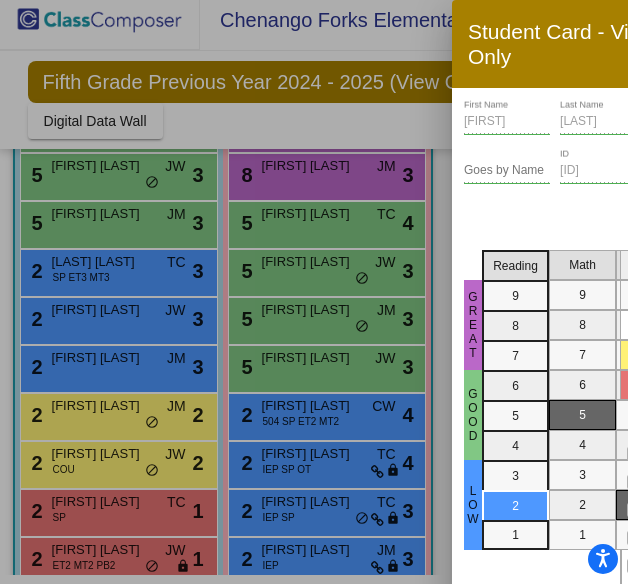 click at bounding box center [314, 292] 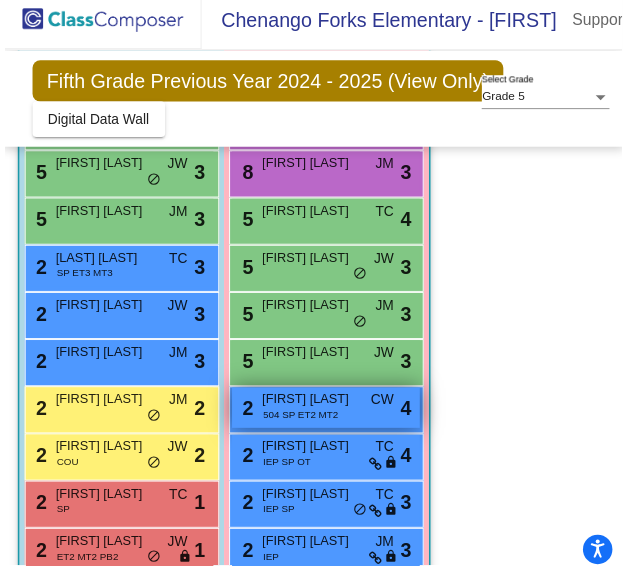 scroll, scrollTop: 9, scrollLeft: 0, axis: vertical 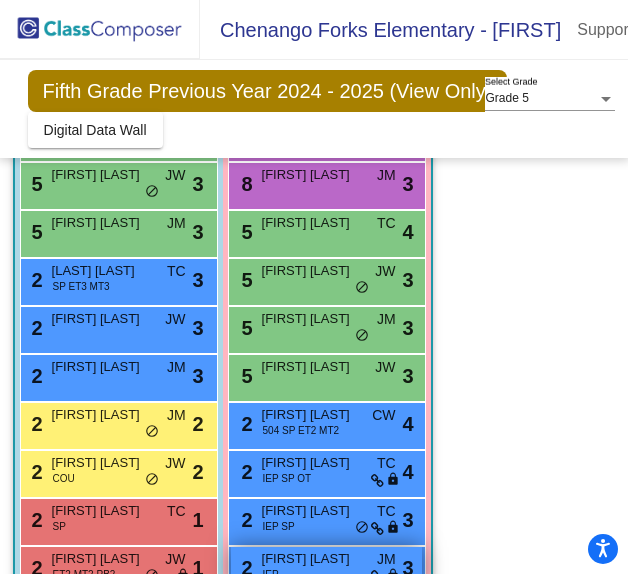 click on "[FIRST] [LAST]" at bounding box center (312, 559) 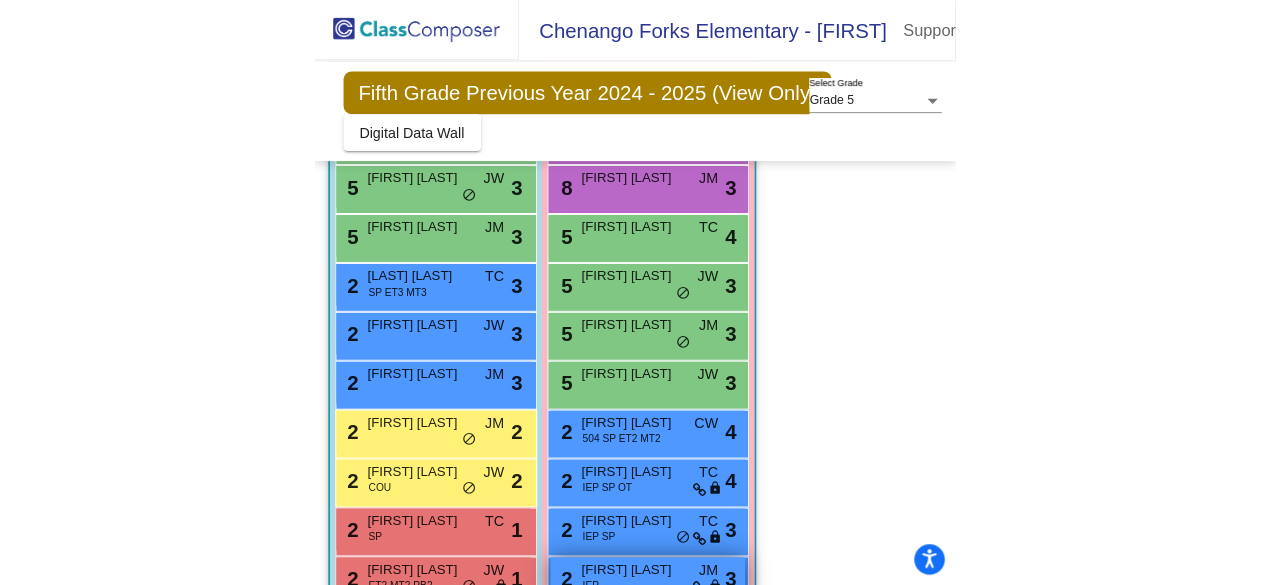 scroll, scrollTop: 0, scrollLeft: 0, axis: both 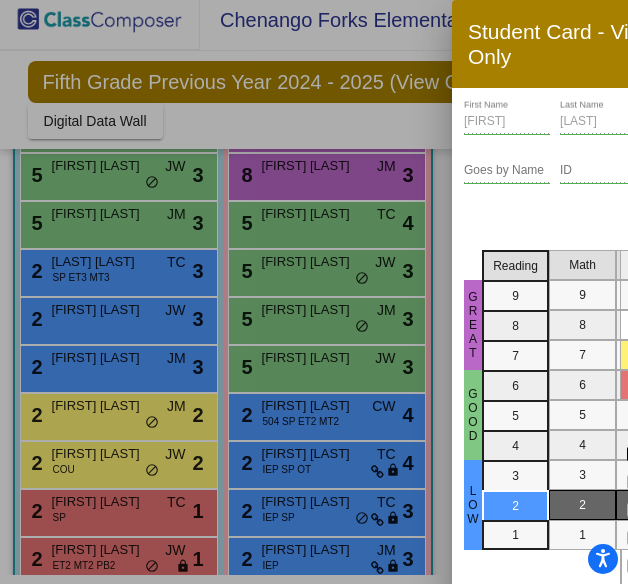 click on "[FIRST] [LAST] Goes by Name ID" at bounding box center (571, 171) 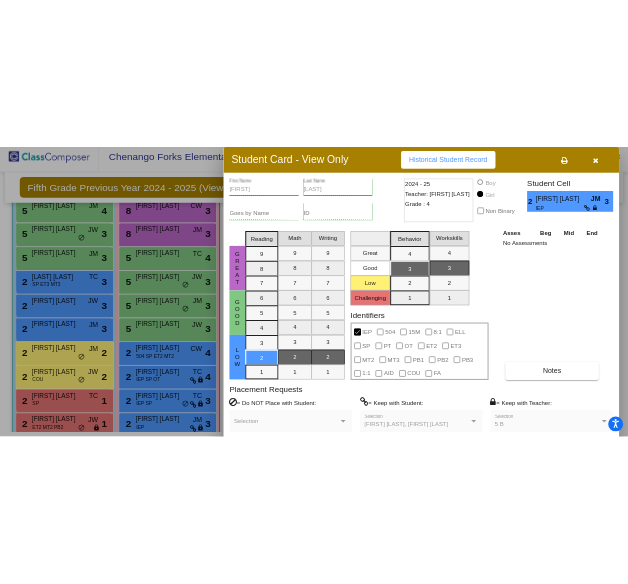 scroll, scrollTop: 326, scrollLeft: 0, axis: vertical 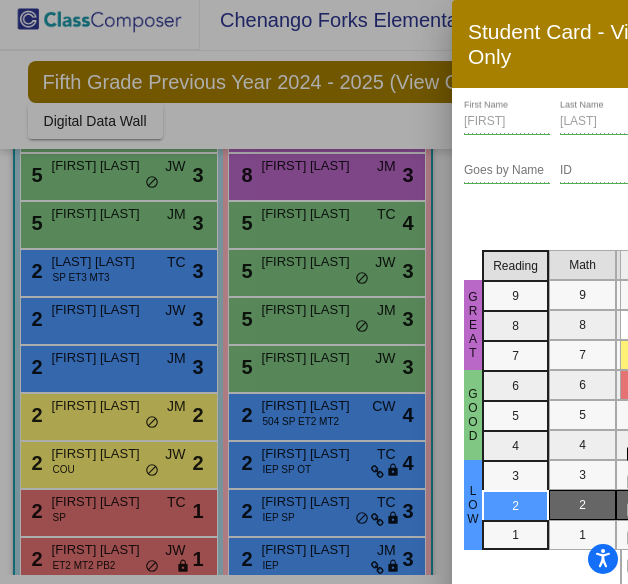 click at bounding box center (314, 292) 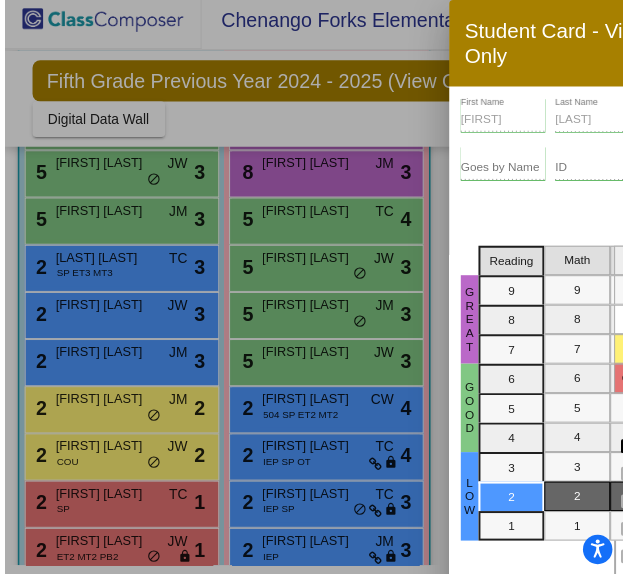 scroll, scrollTop: 9, scrollLeft: 0, axis: vertical 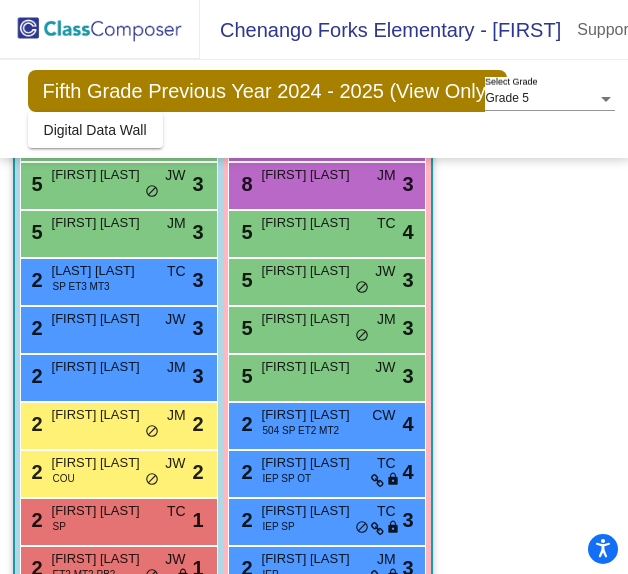 click on "[FIRST] [LAST]" at bounding box center (312, 319) 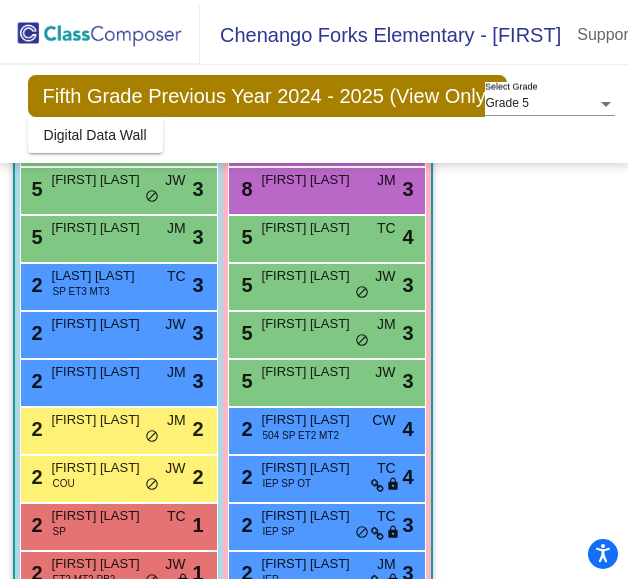 scroll, scrollTop: 0, scrollLeft: 0, axis: both 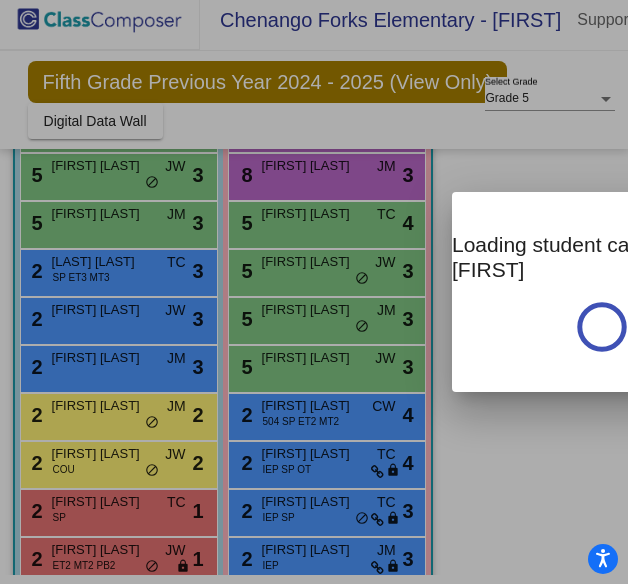 click at bounding box center [314, 292] 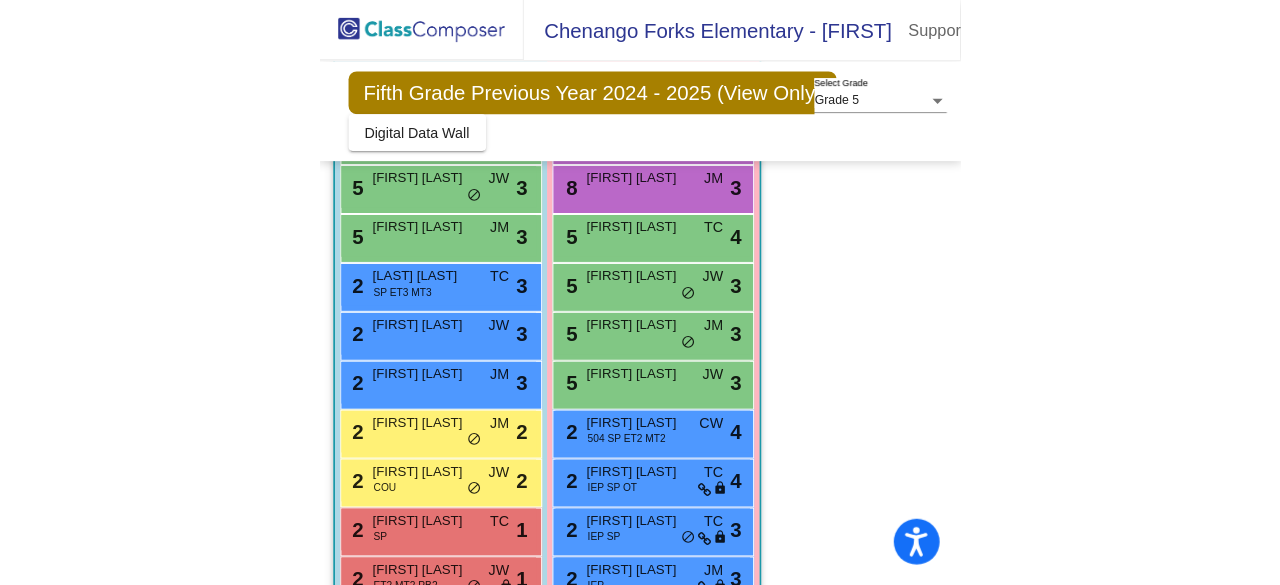 scroll, scrollTop: 0, scrollLeft: 0, axis: both 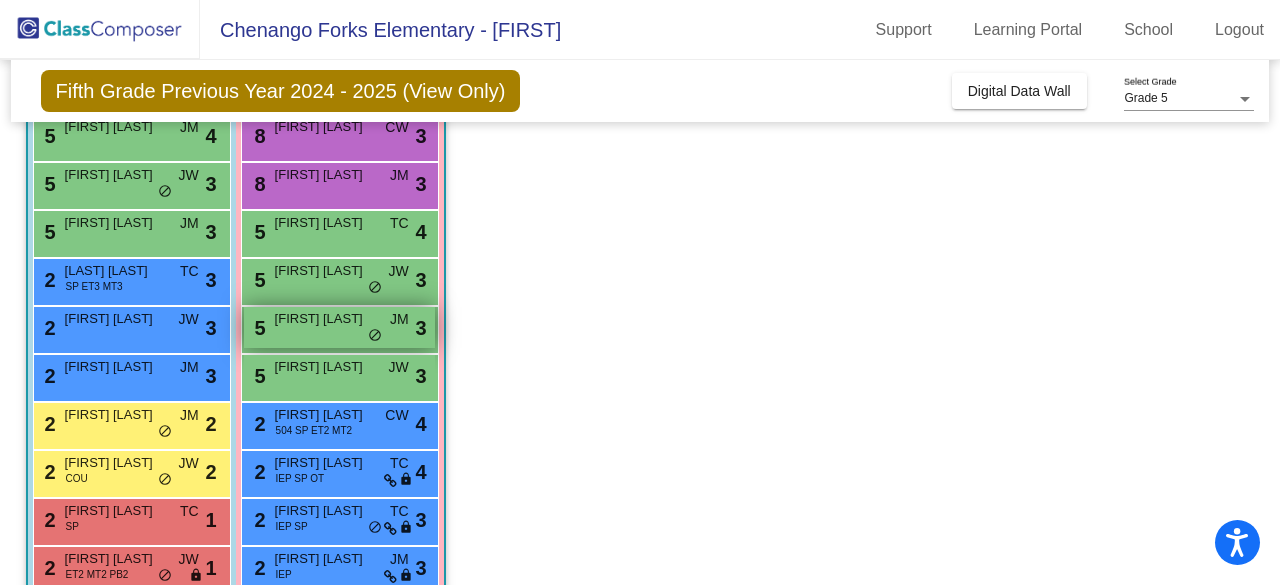 click on "[FIRST] [LAST]" at bounding box center [325, 319] 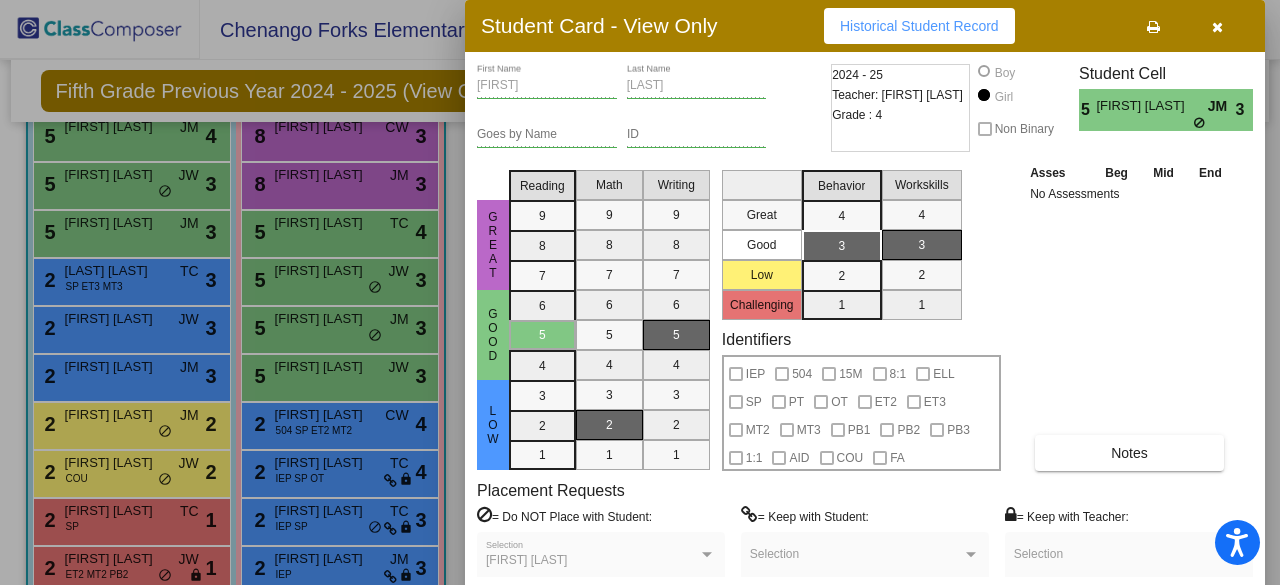 click on "Goes by Name" at bounding box center [547, 137] 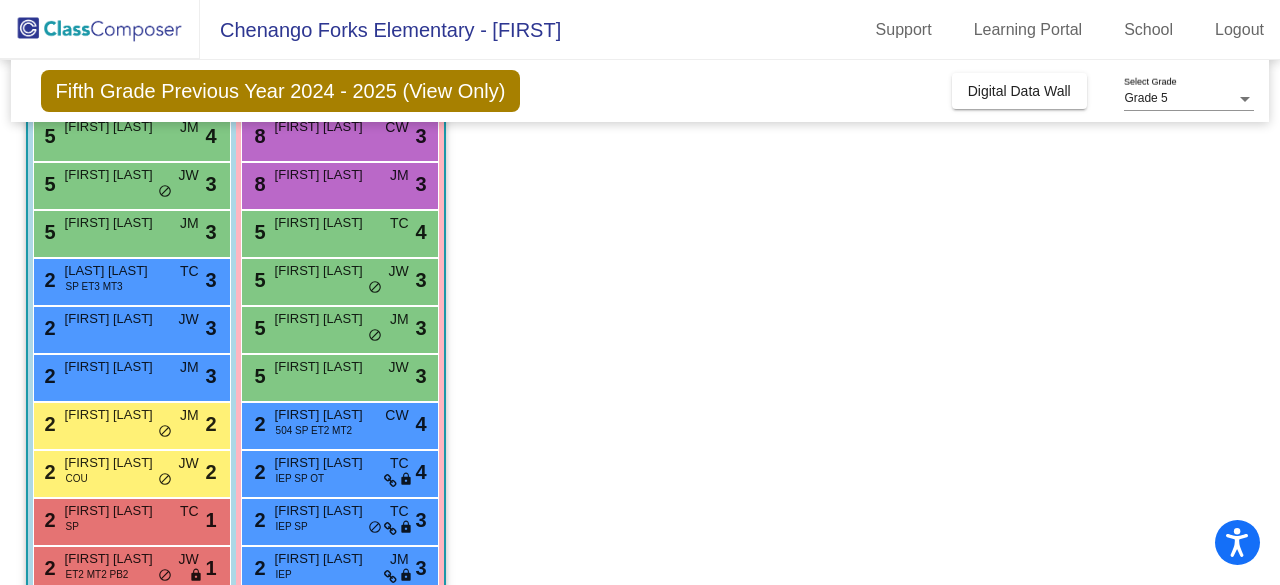 click on "[FIRST] [LAST]" at bounding box center [325, 271] 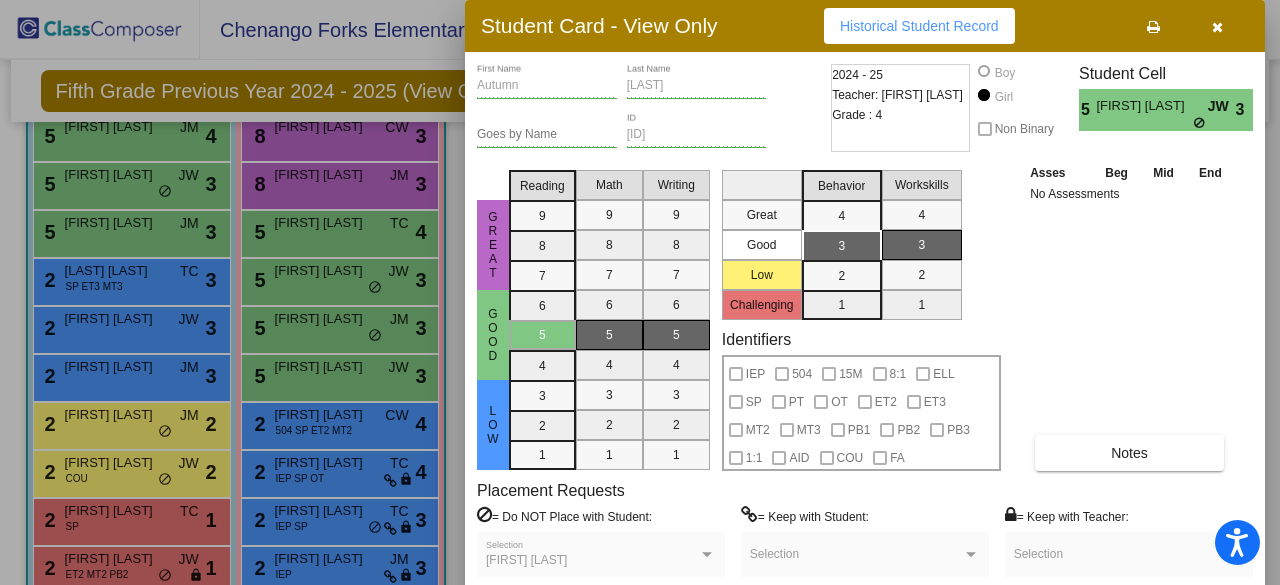 click at bounding box center (640, 292) 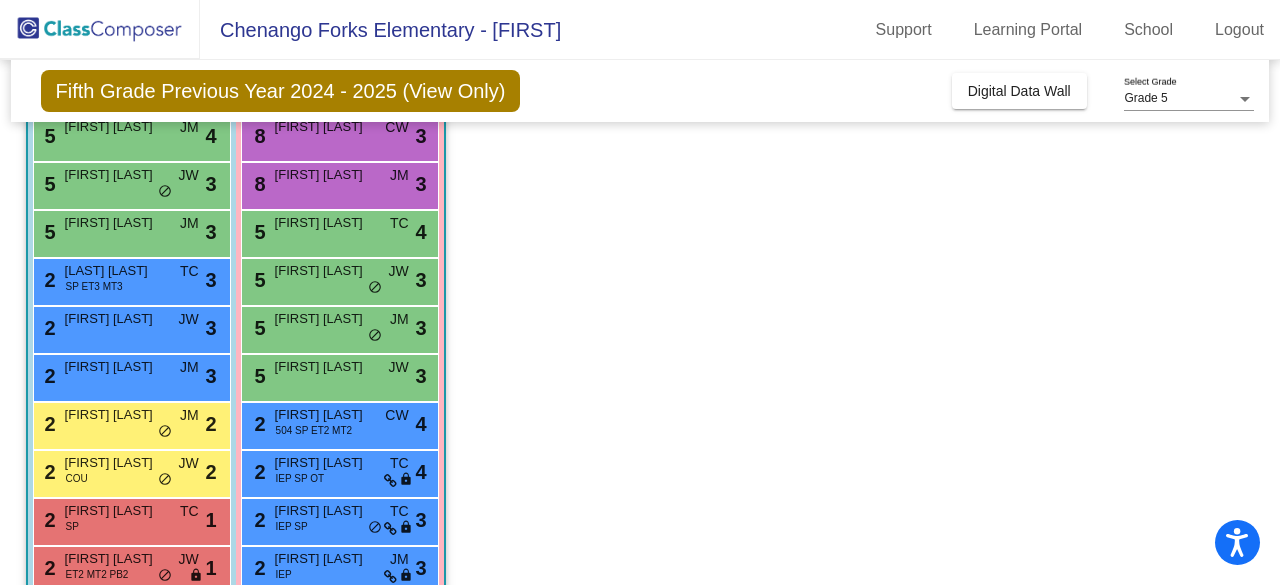 click on "8 [FIRST] [LAST] [INITIALS] lock do_not_disturb_alt 3" at bounding box center [339, 135] 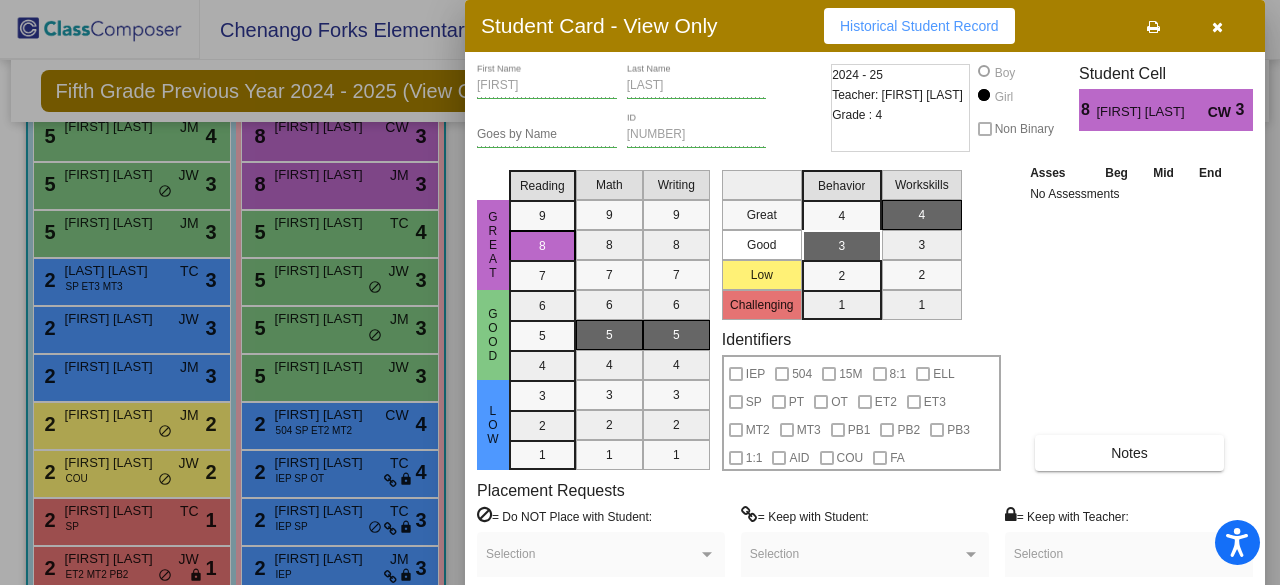 click at bounding box center (640, 292) 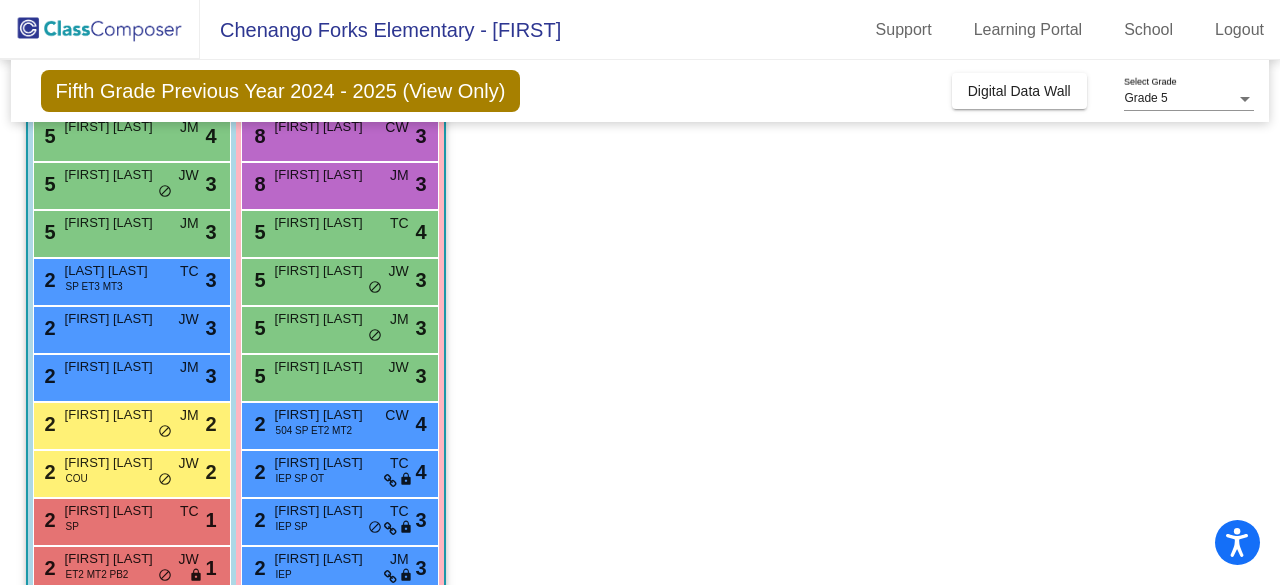 scroll, scrollTop: 342, scrollLeft: 0, axis: vertical 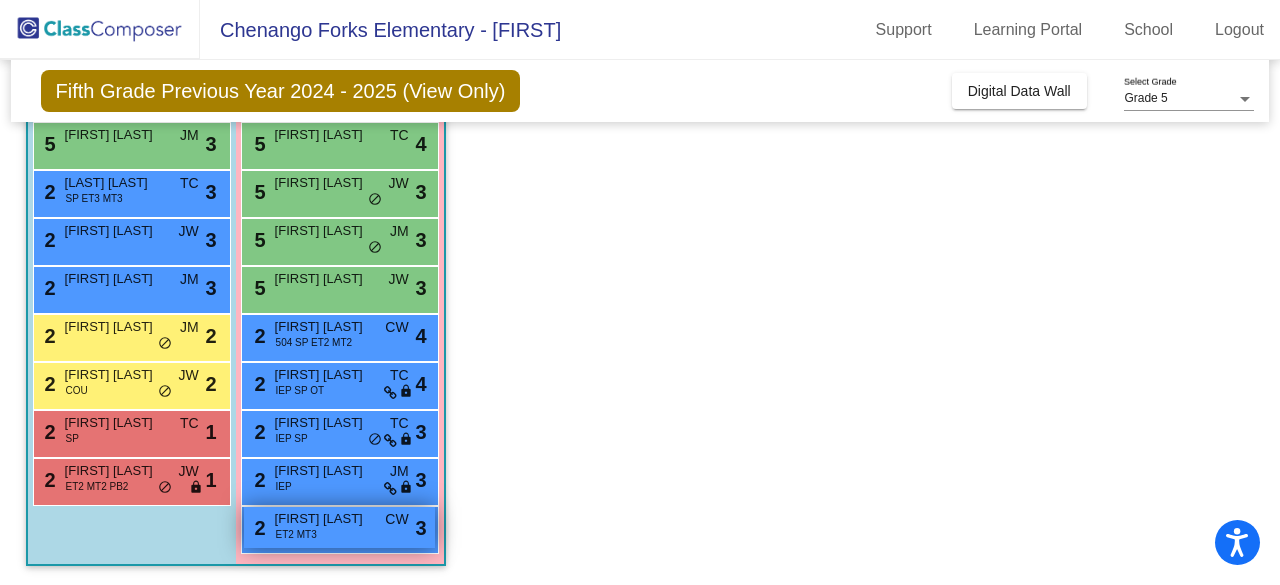 click on "[FIRST] [LAST]" at bounding box center [325, 519] 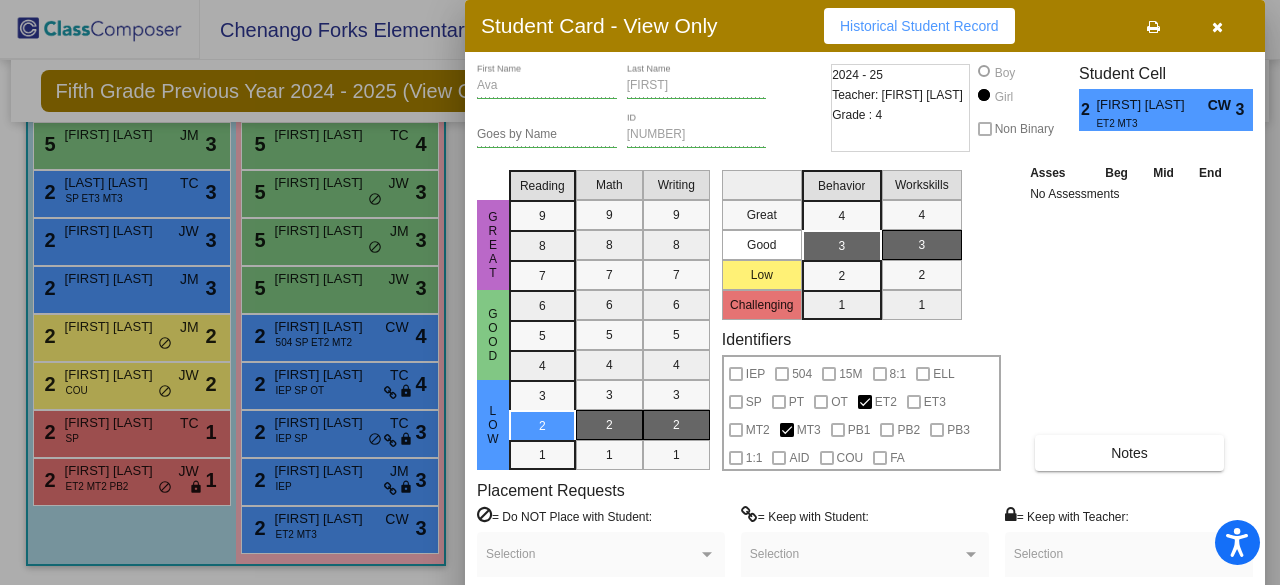 click at bounding box center [640, 292] 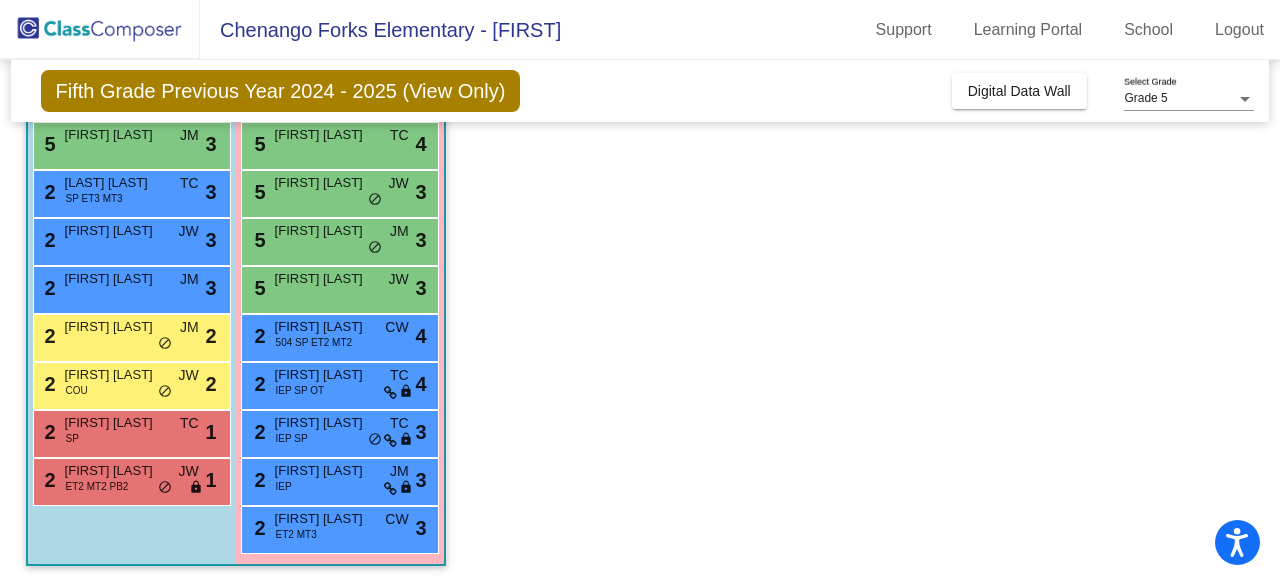 click on "IEP SP" at bounding box center (292, 438) 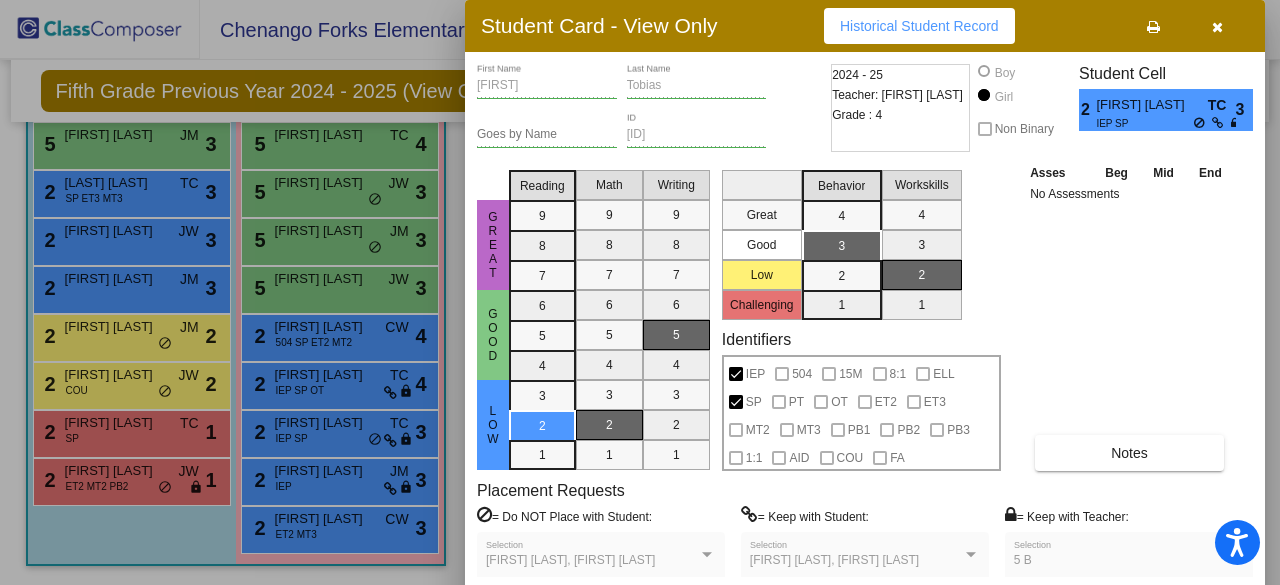 click on "[FIRST] First Name" at bounding box center [547, 81] 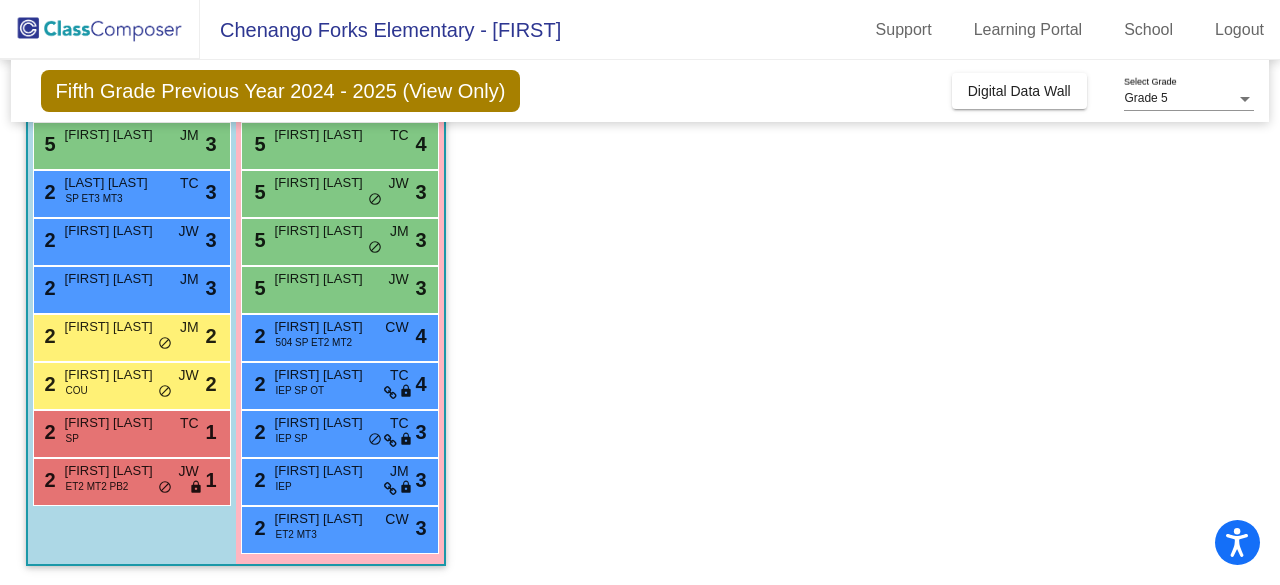 click on "[NUMBER] [FIRST] [LAST] JW lock do_not_disturb_alt [NUMBER]" at bounding box center (339, 287) 